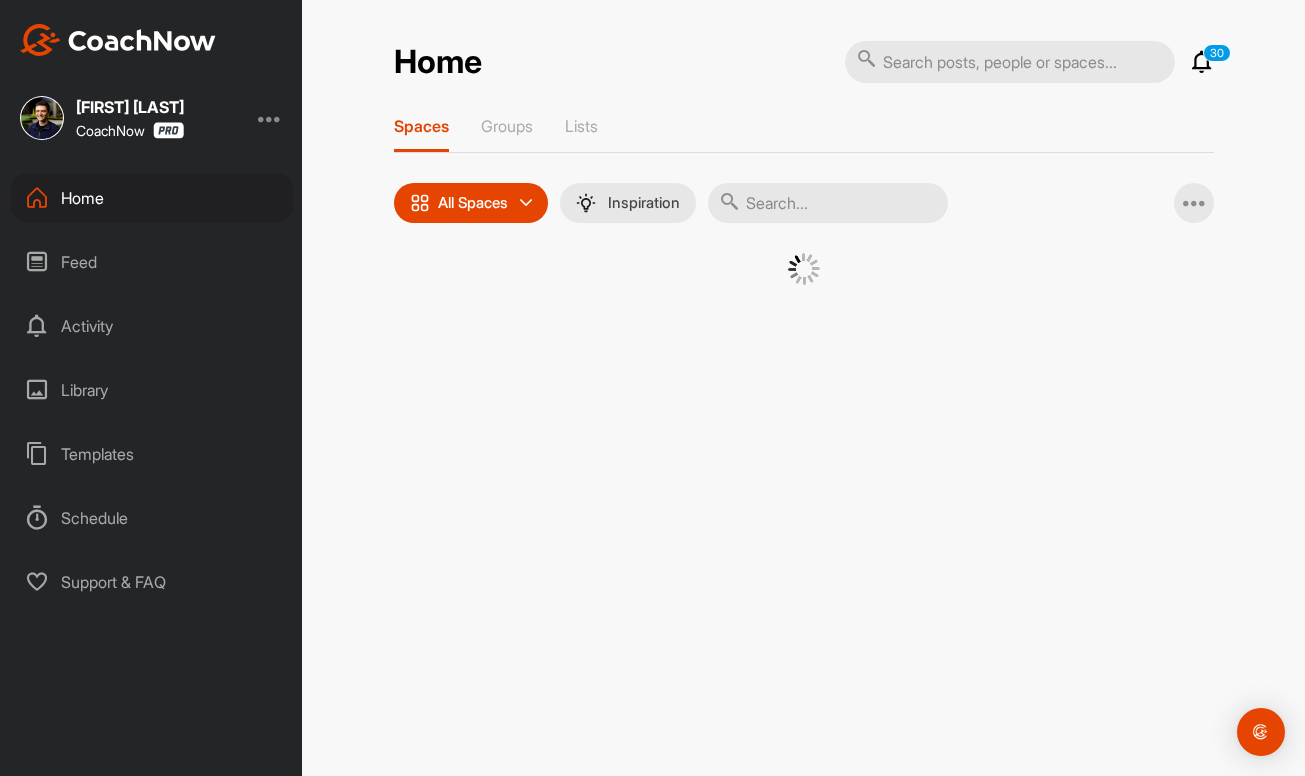 scroll, scrollTop: 0, scrollLeft: 0, axis: both 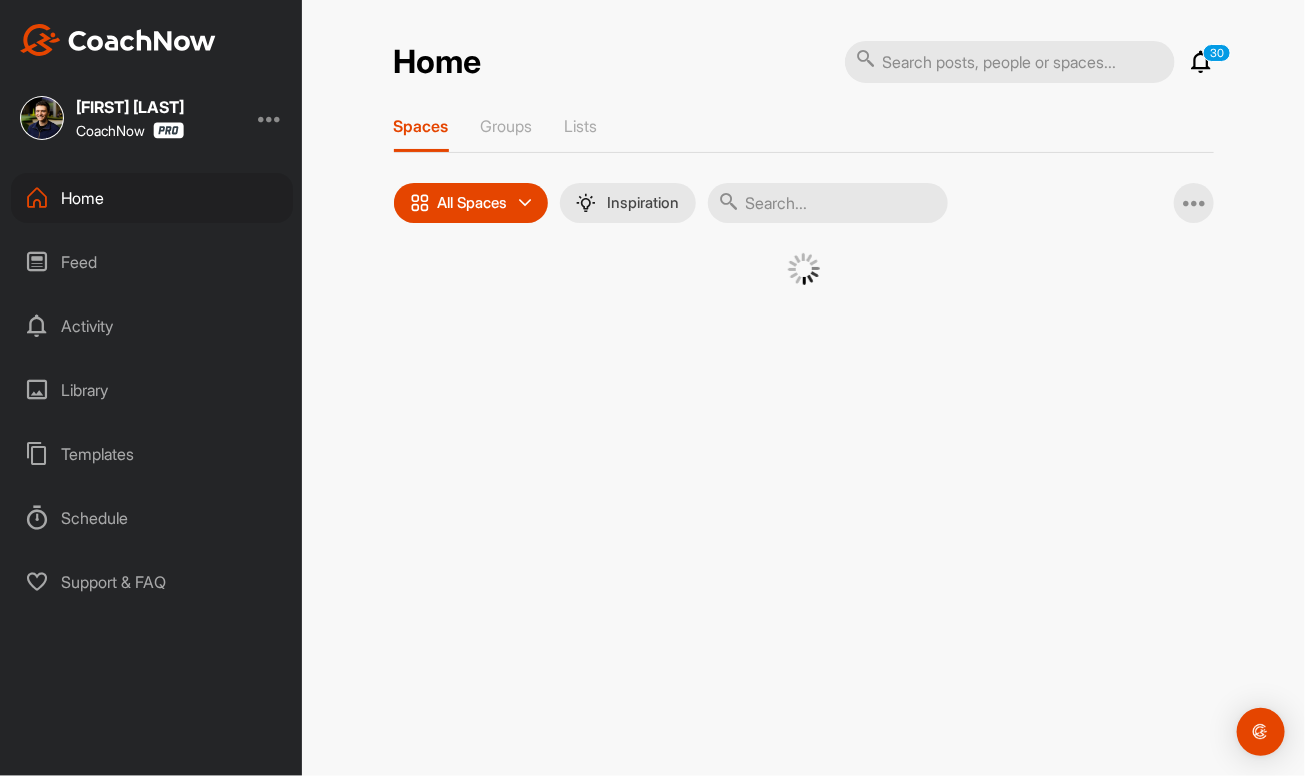 click at bounding box center [828, 203] 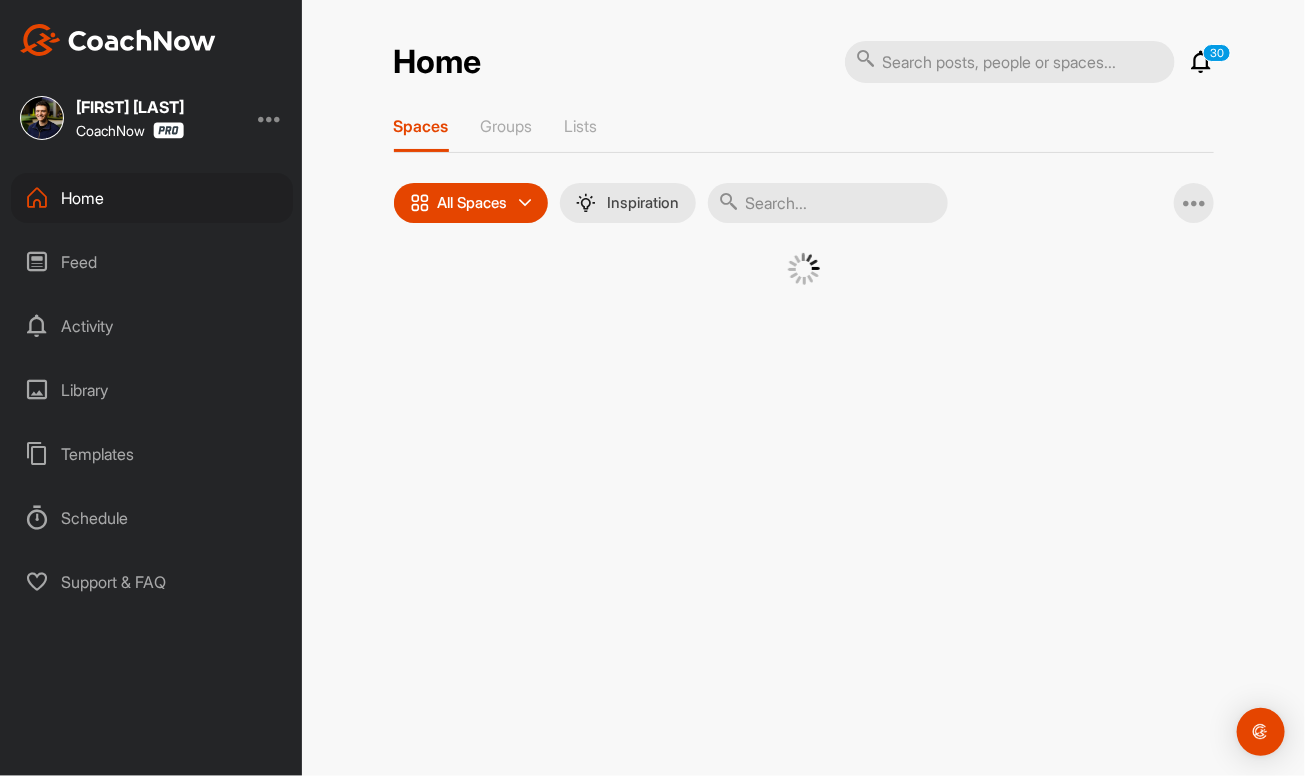 paste on "[FIRST] [LAST]" 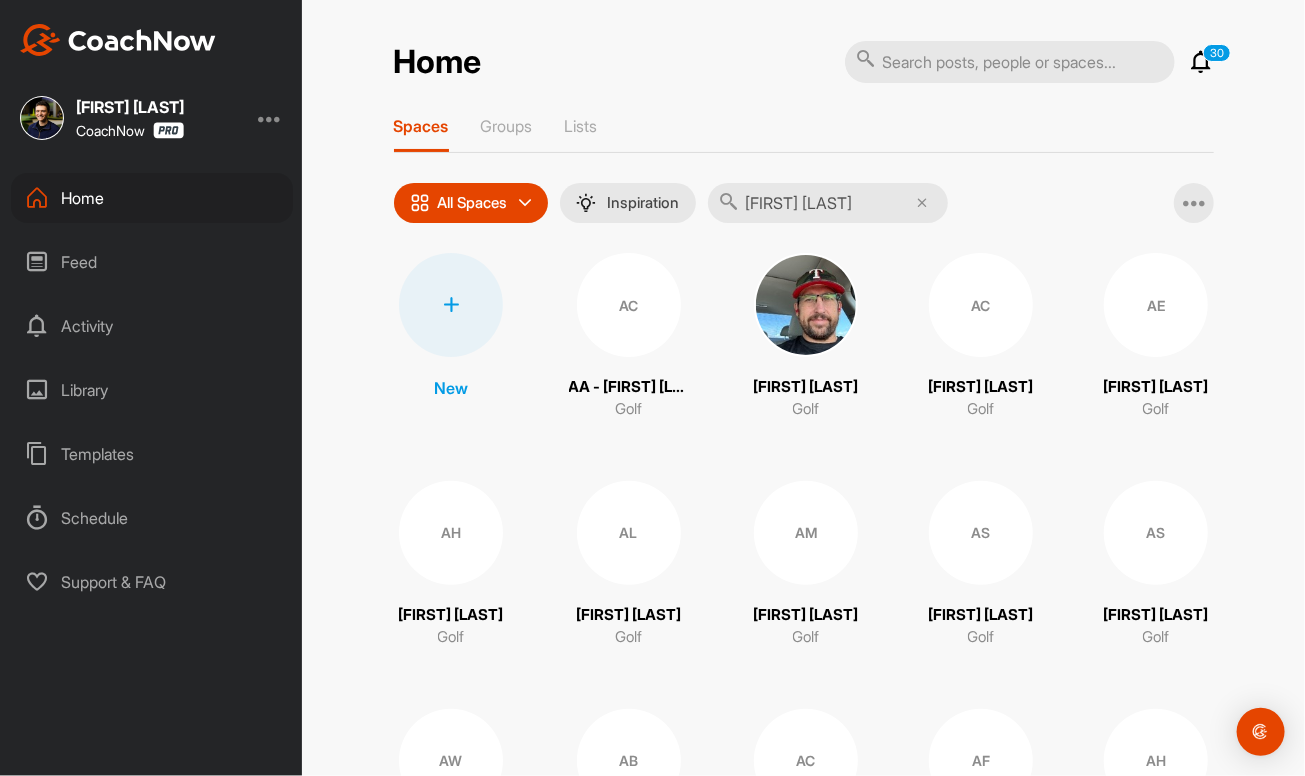 type on "[FIRST] [LAST]" 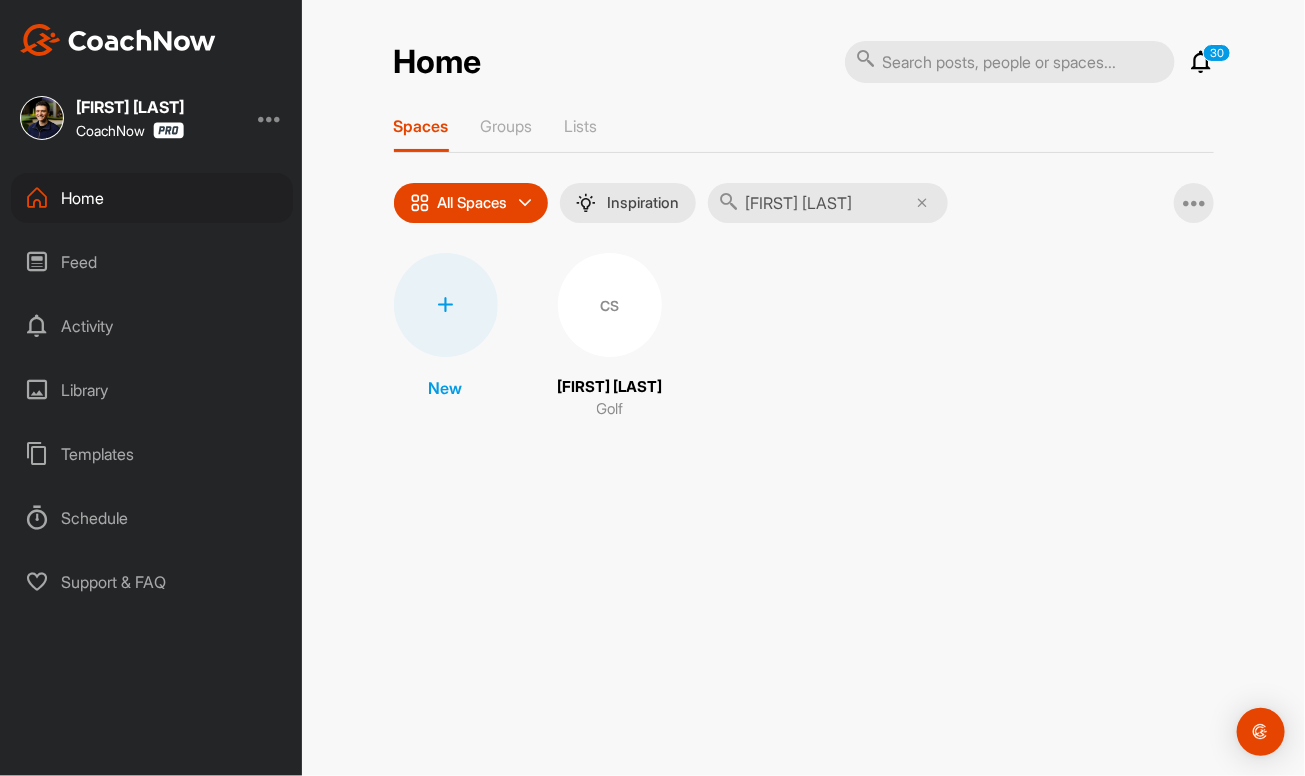 click on "CS" at bounding box center [610, 305] 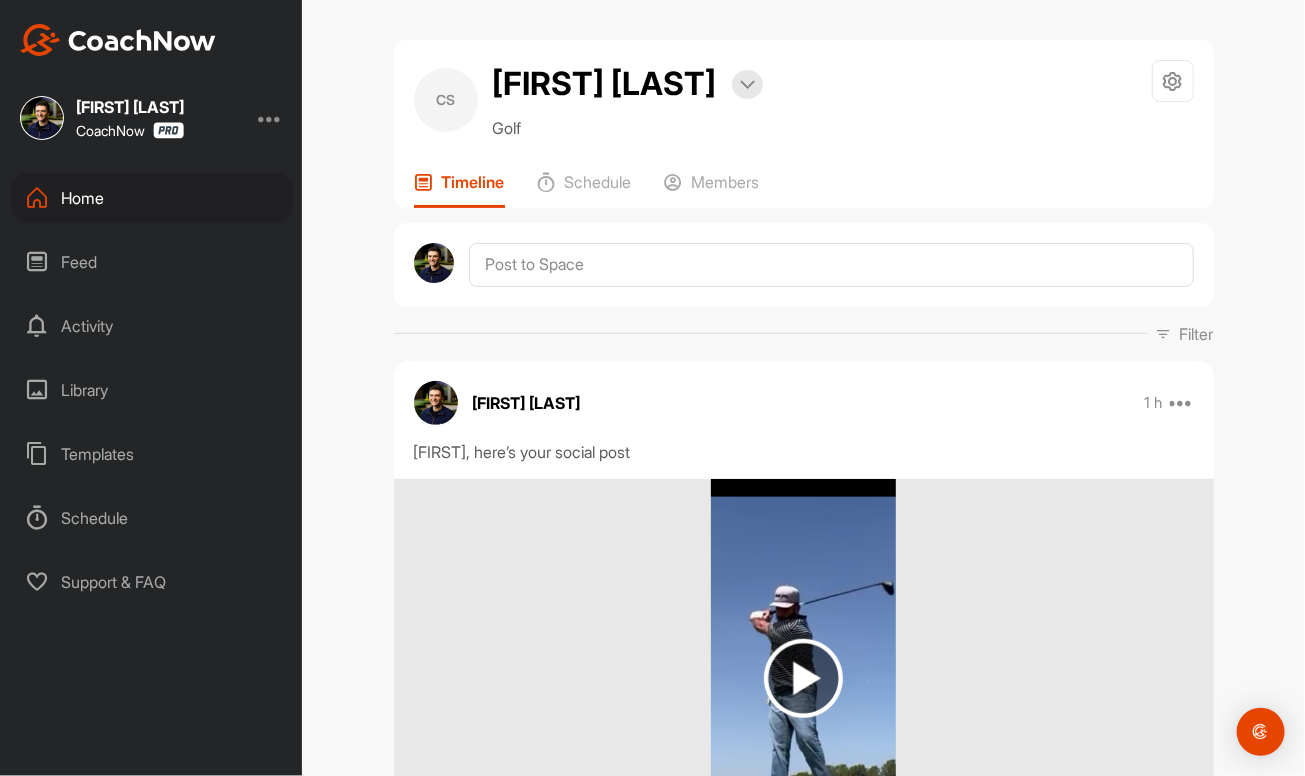 click on "Home" at bounding box center (152, 198) 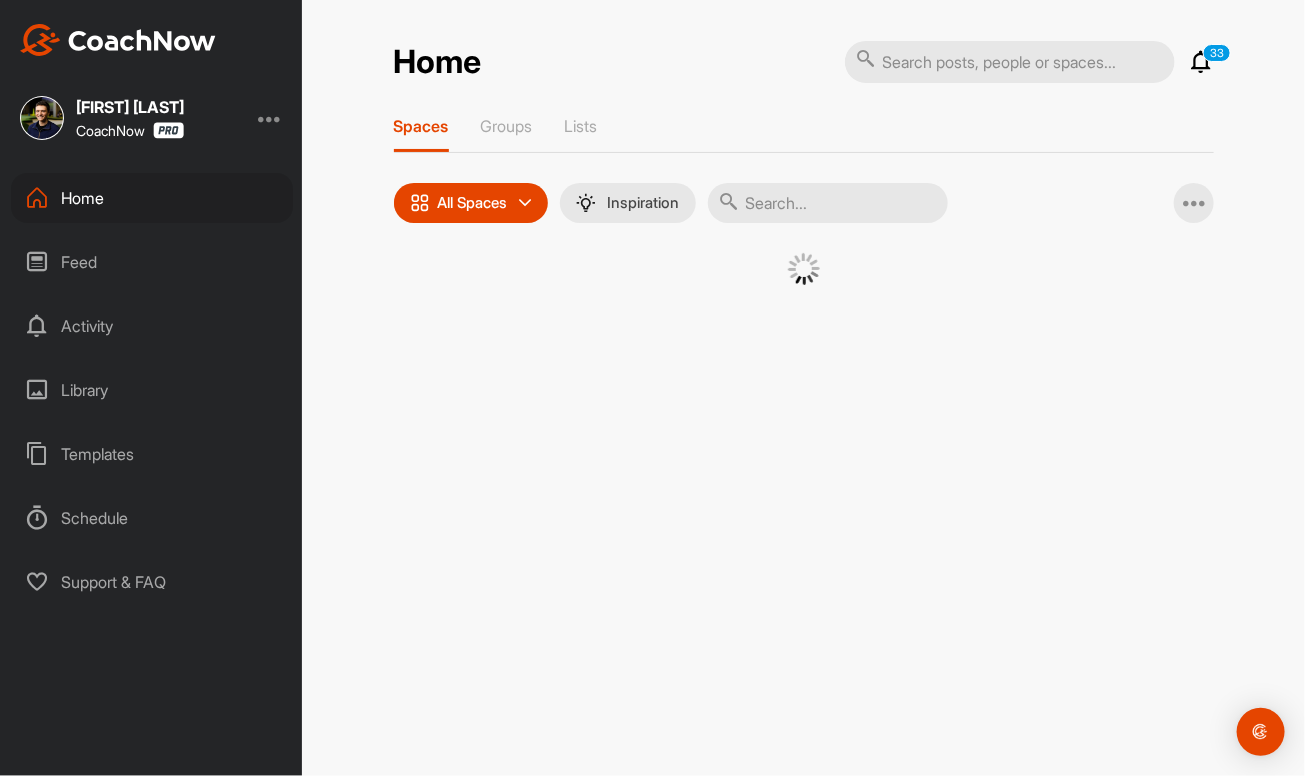 click at bounding box center [828, 203] 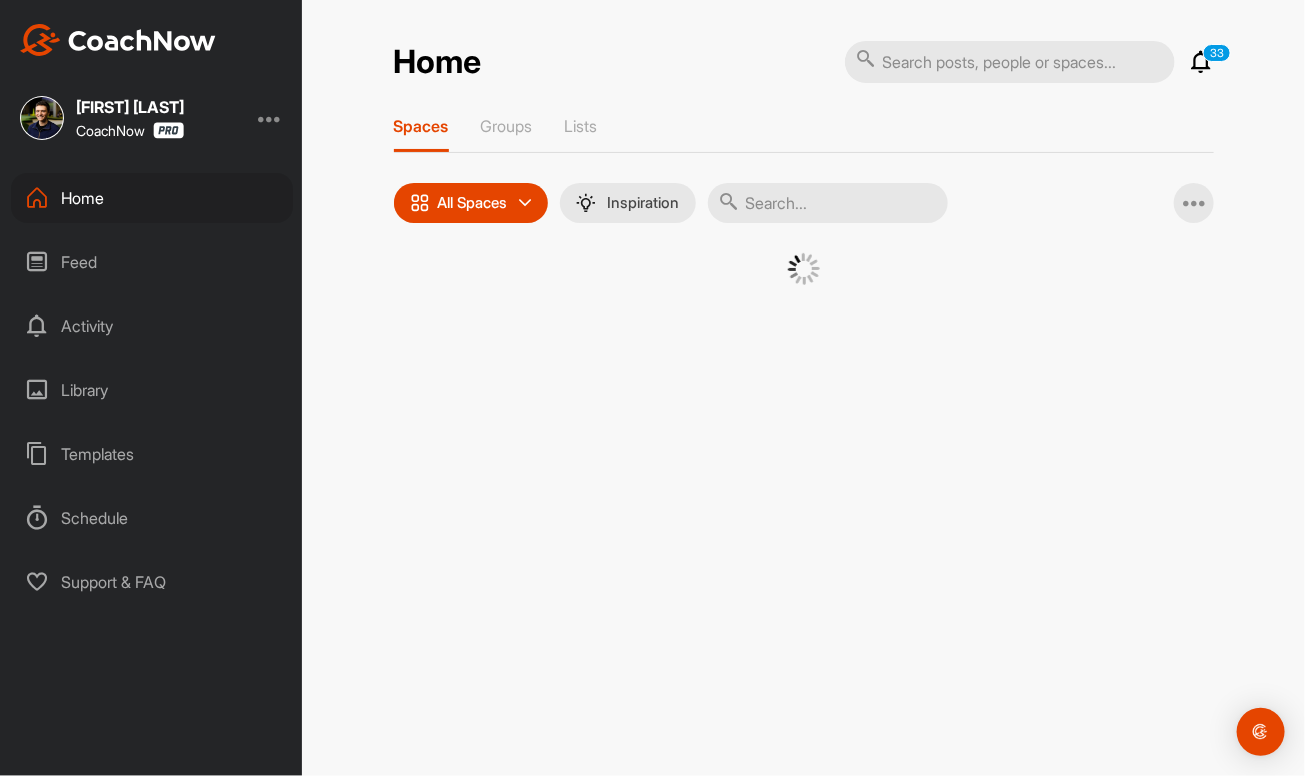 paste on "[FIRST] [LAST]" 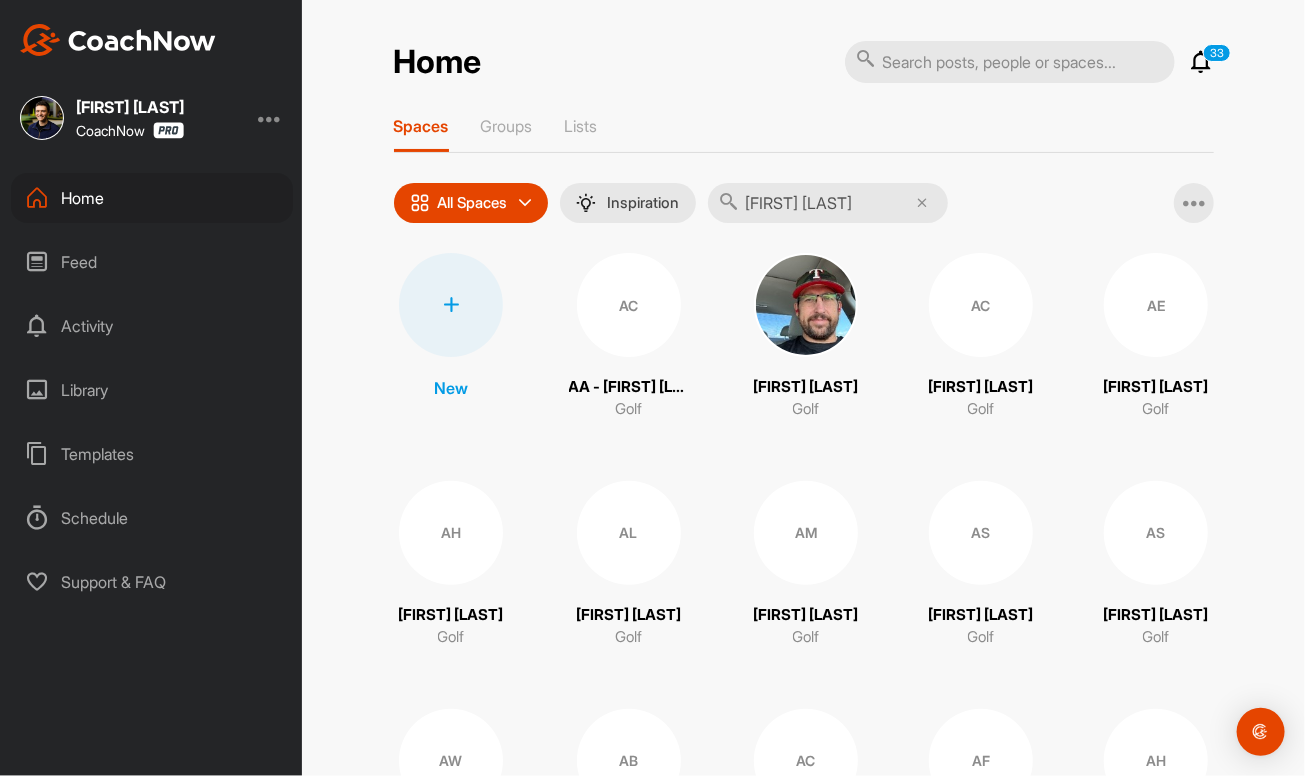 type on "[FIRST] [LAST]" 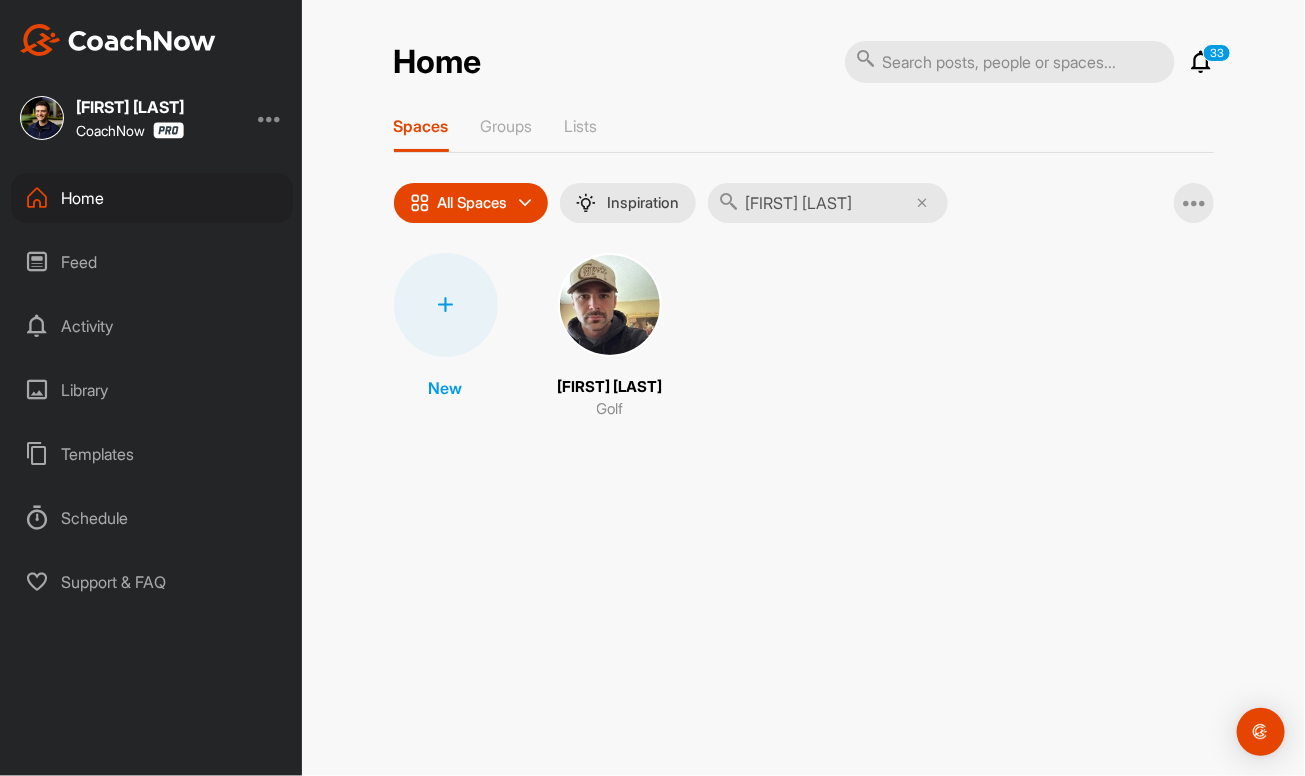 click at bounding box center (610, 305) 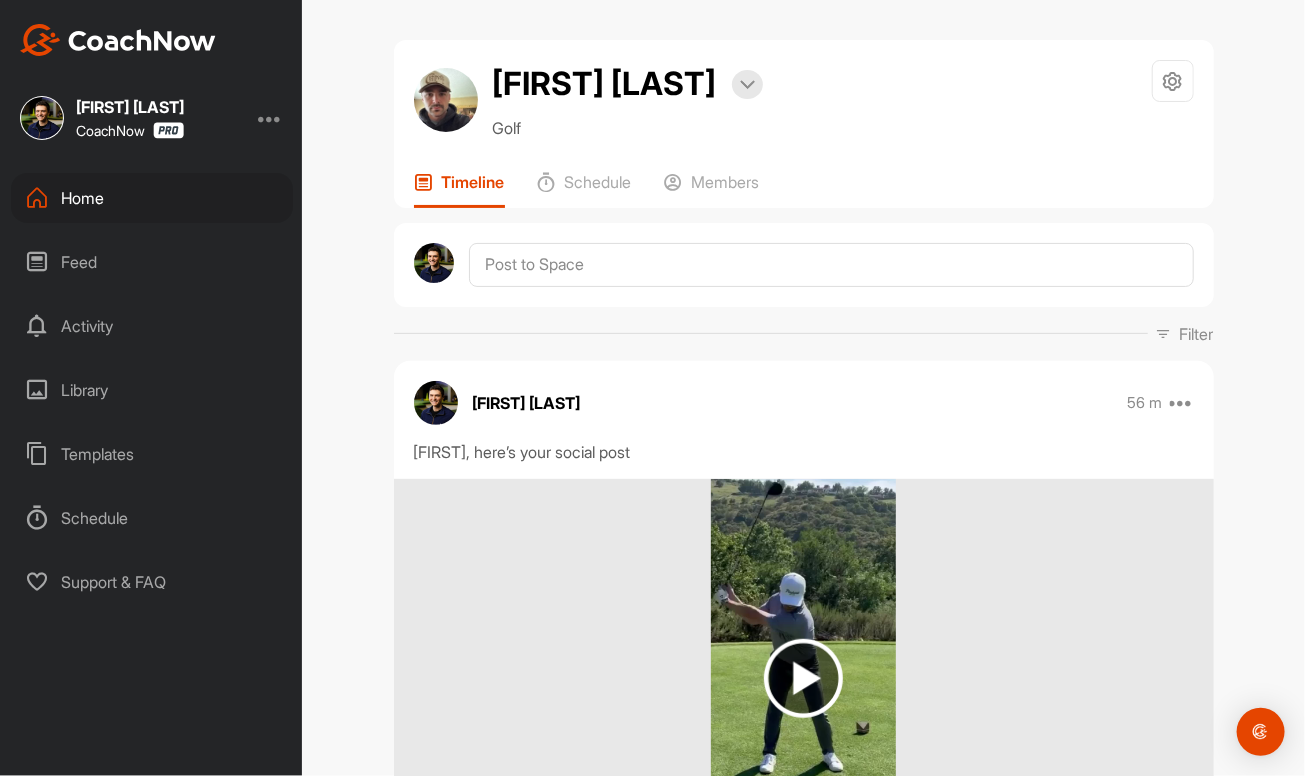 click on "Home" at bounding box center (152, 198) 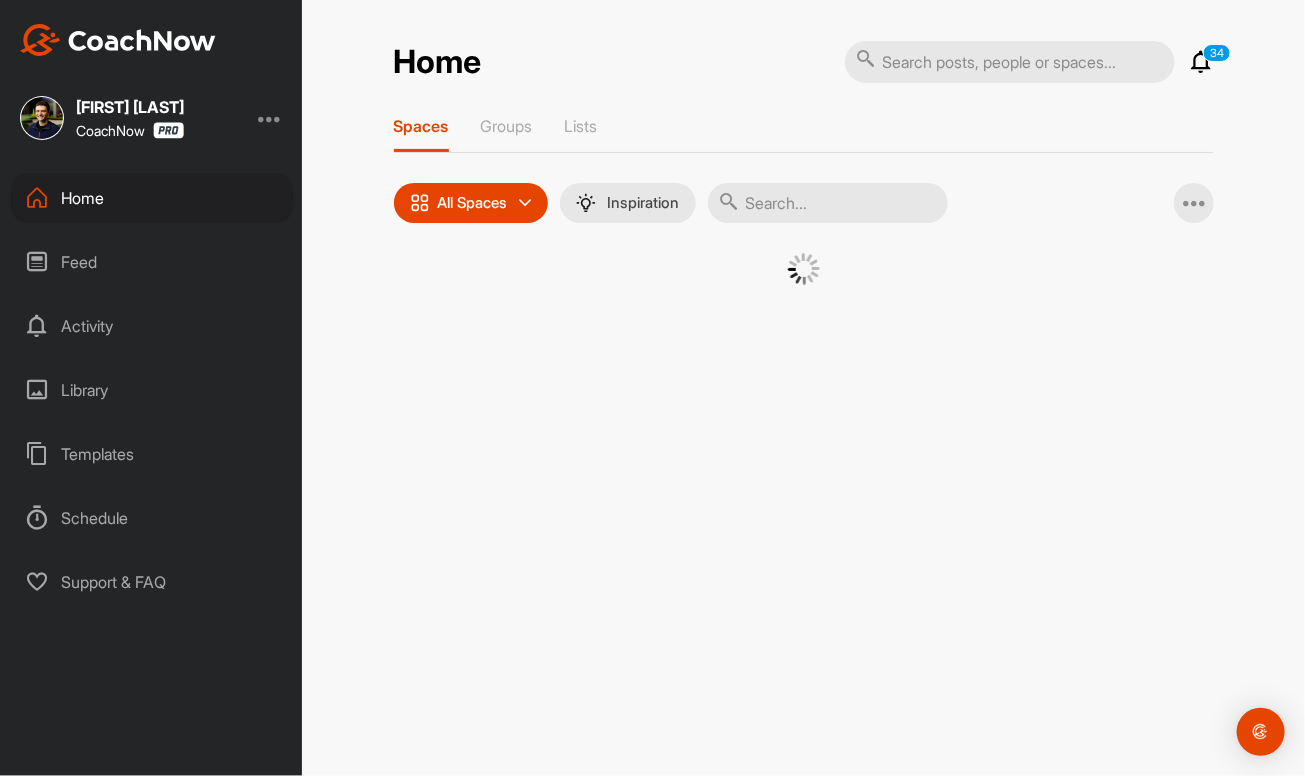 click at bounding box center [828, 203] 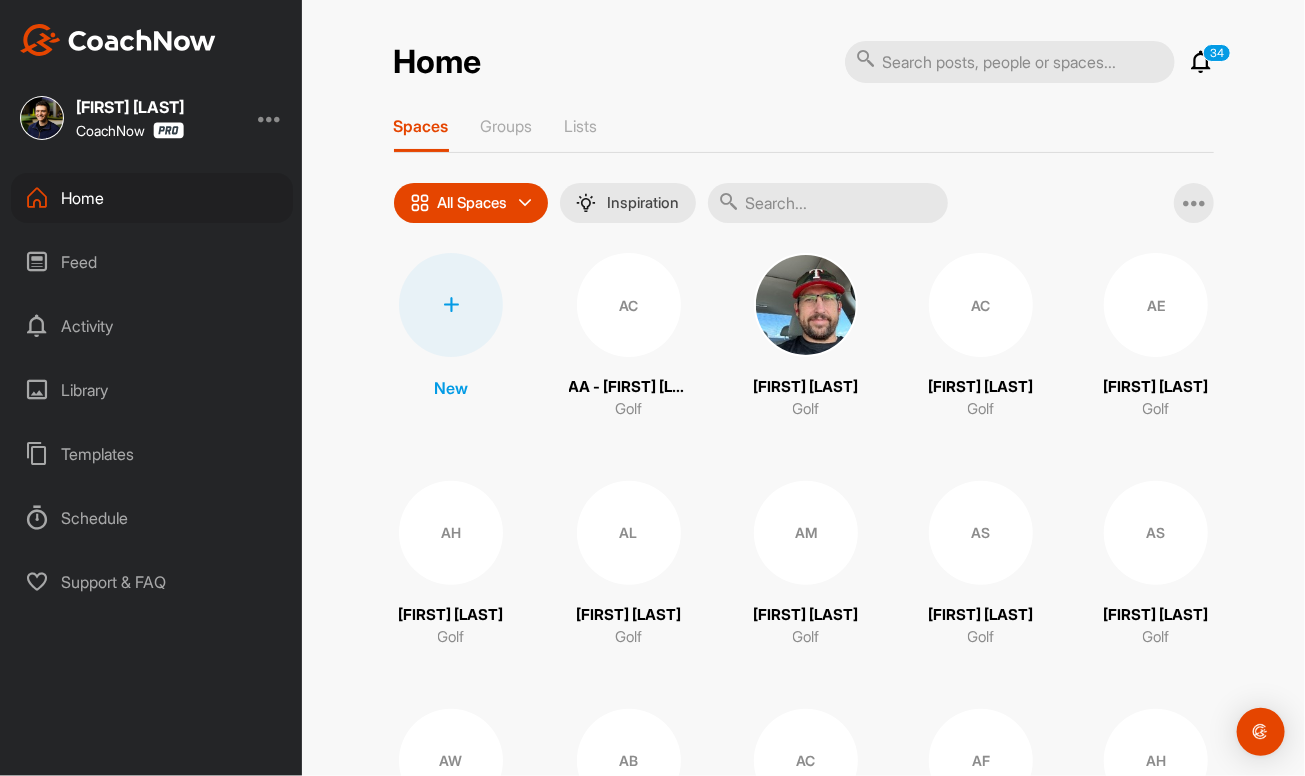 paste on "[FIRST] [LAST]" 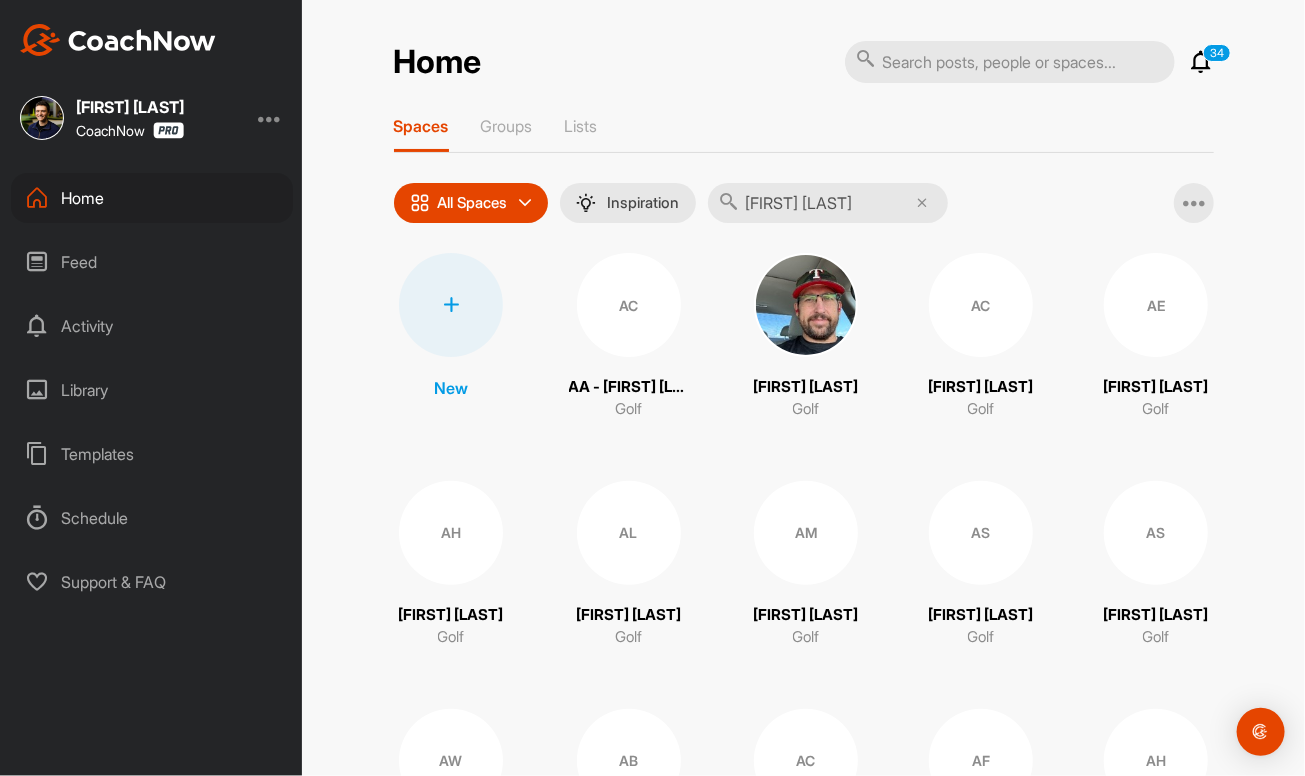 type on "[FIRST] [LAST]" 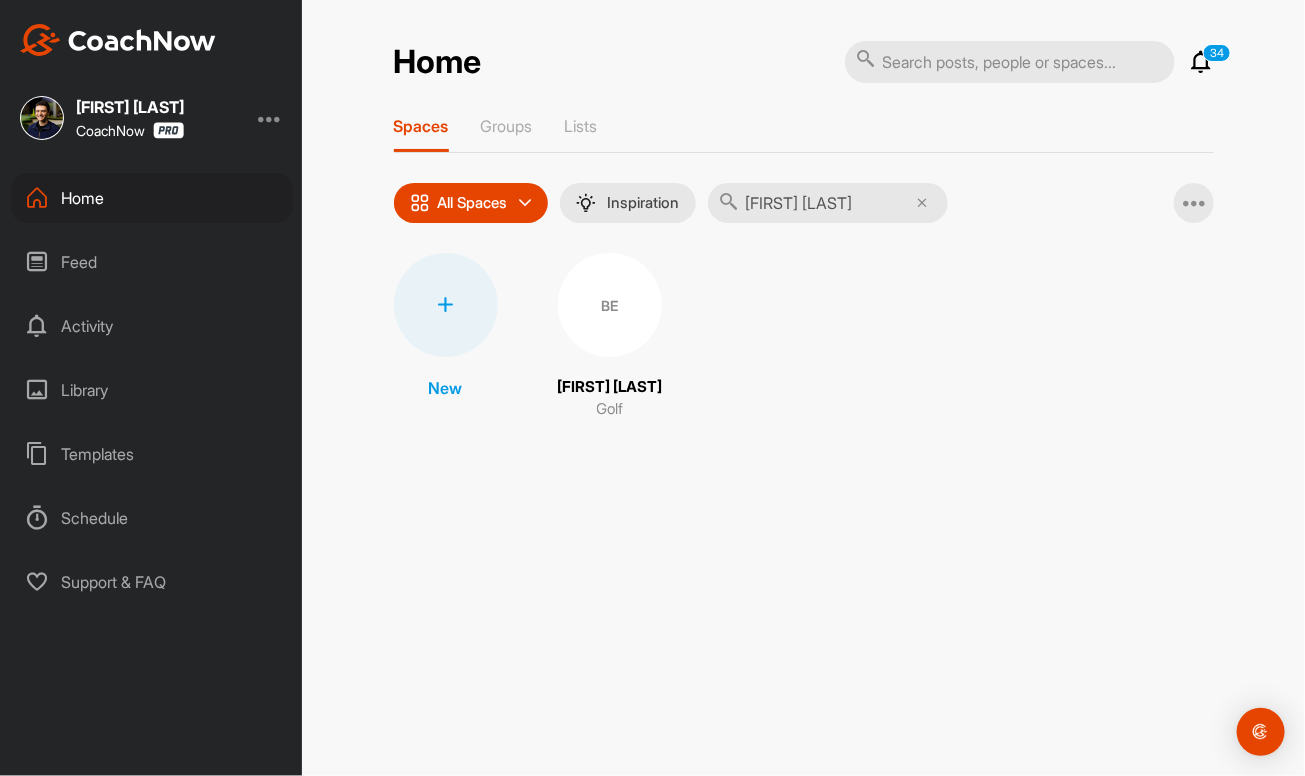 click on "BE" at bounding box center (610, 305) 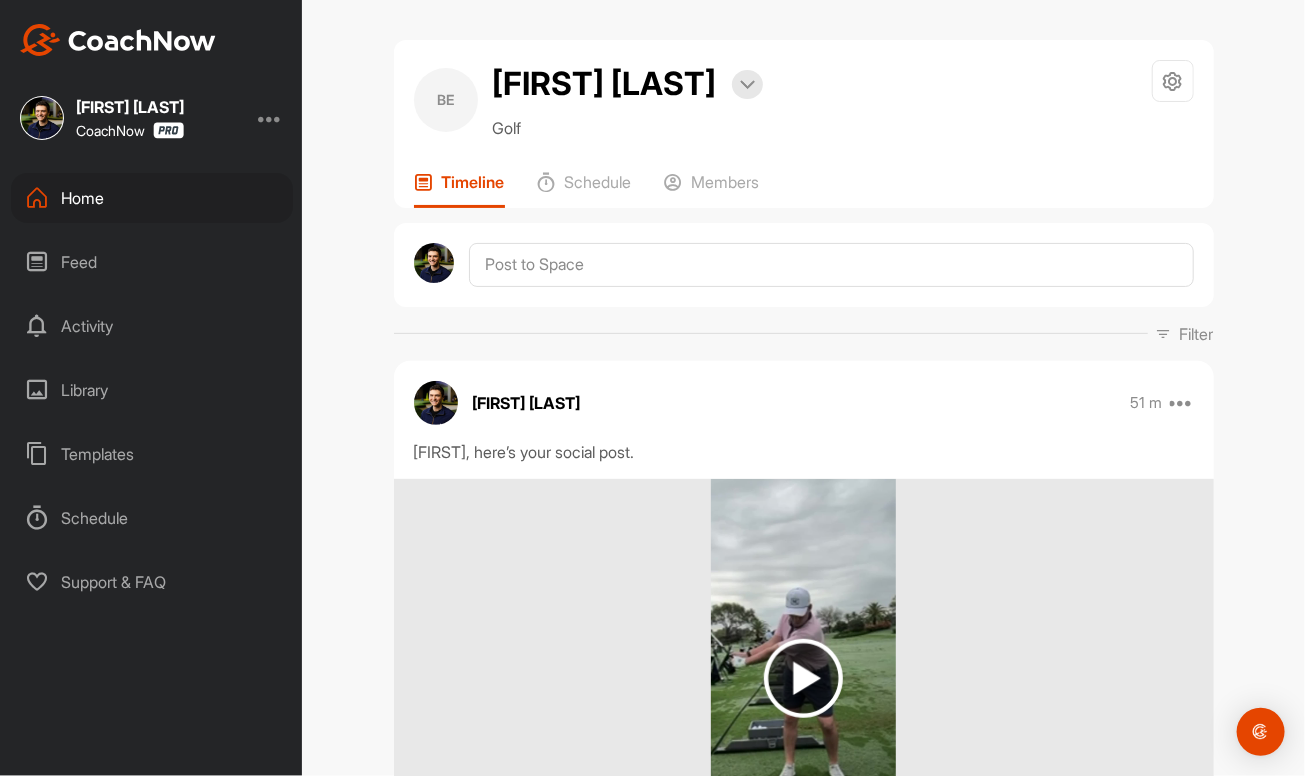 click on "Home" at bounding box center [152, 198] 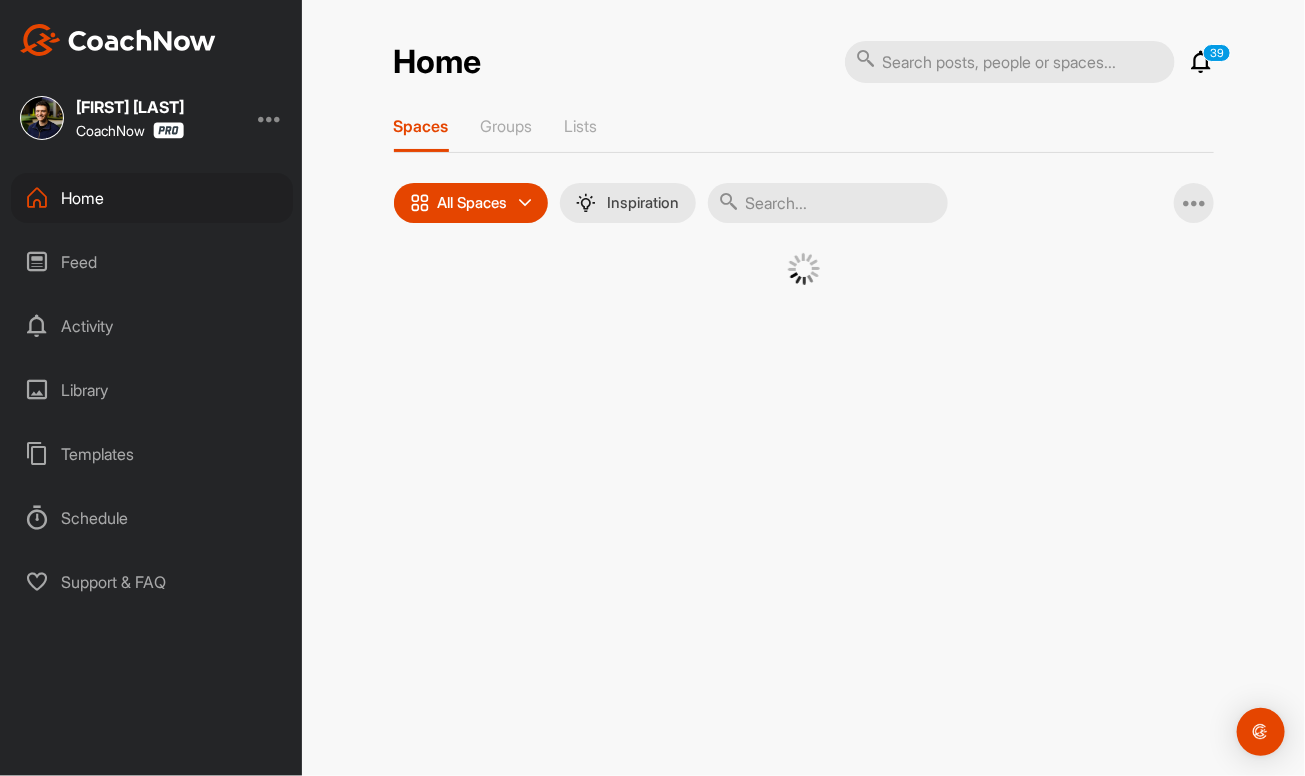 click at bounding box center [828, 203] 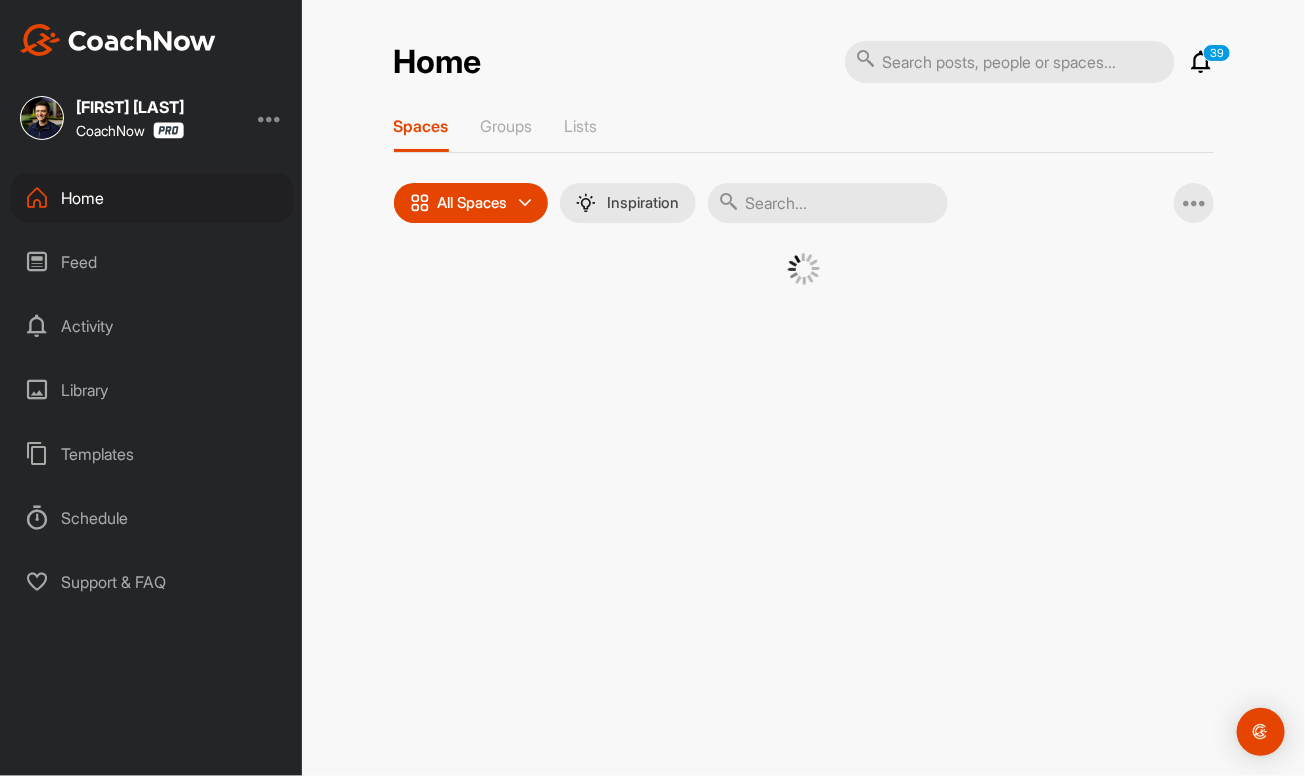 paste on "[FIRST] [LAST]" 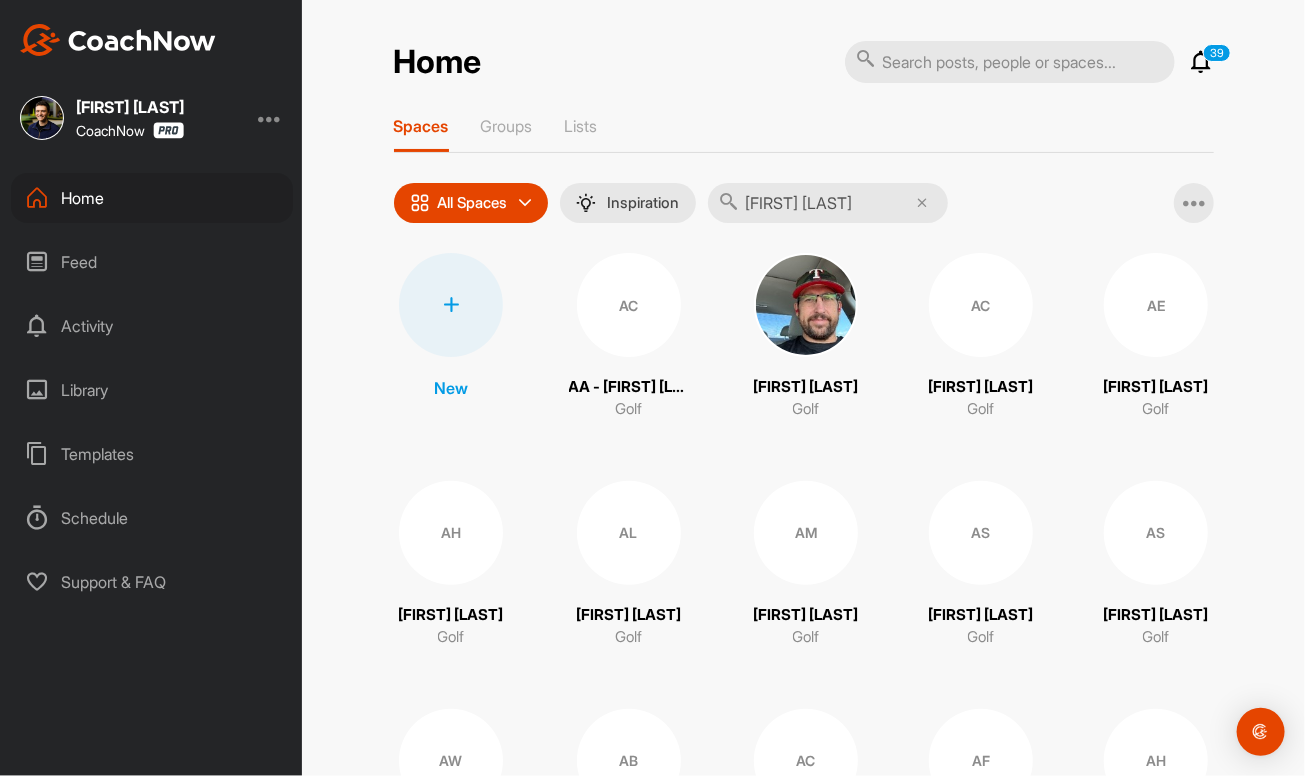 type on "[FIRST] [LAST]" 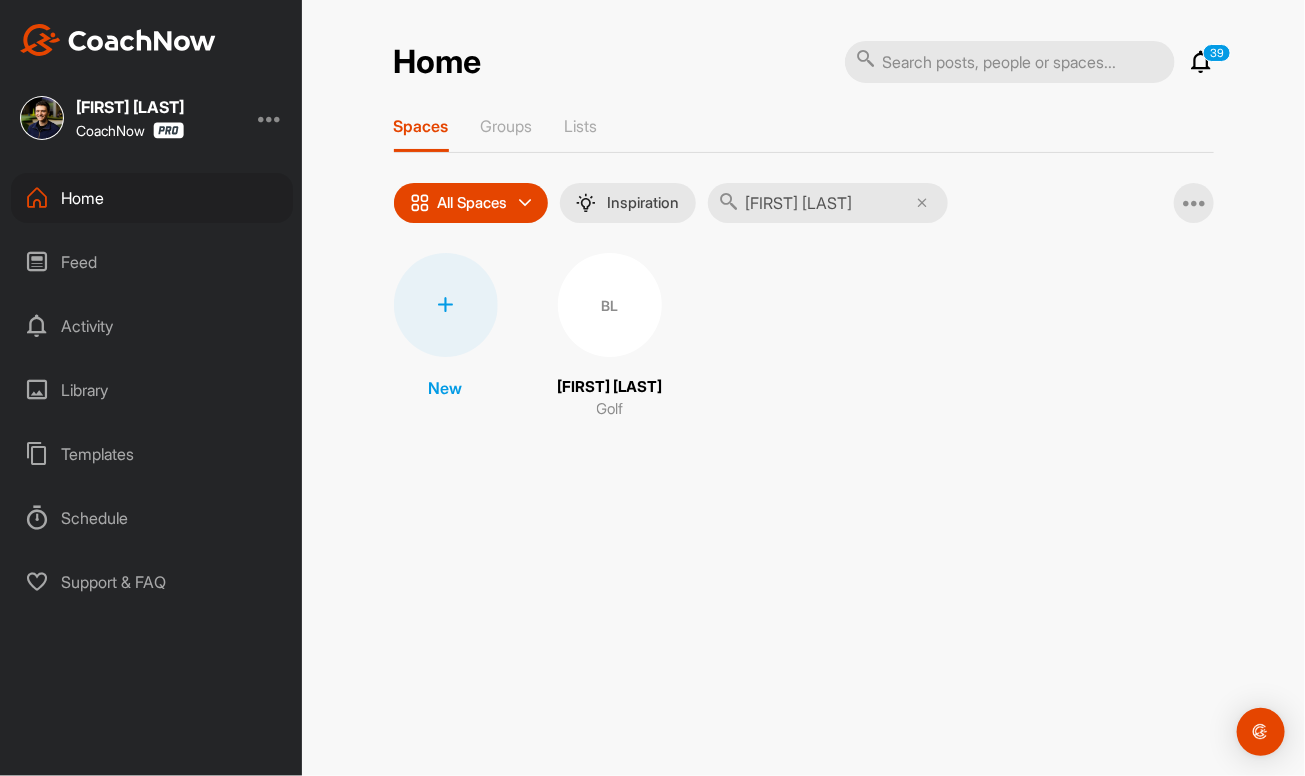 click on "BL" at bounding box center (610, 305) 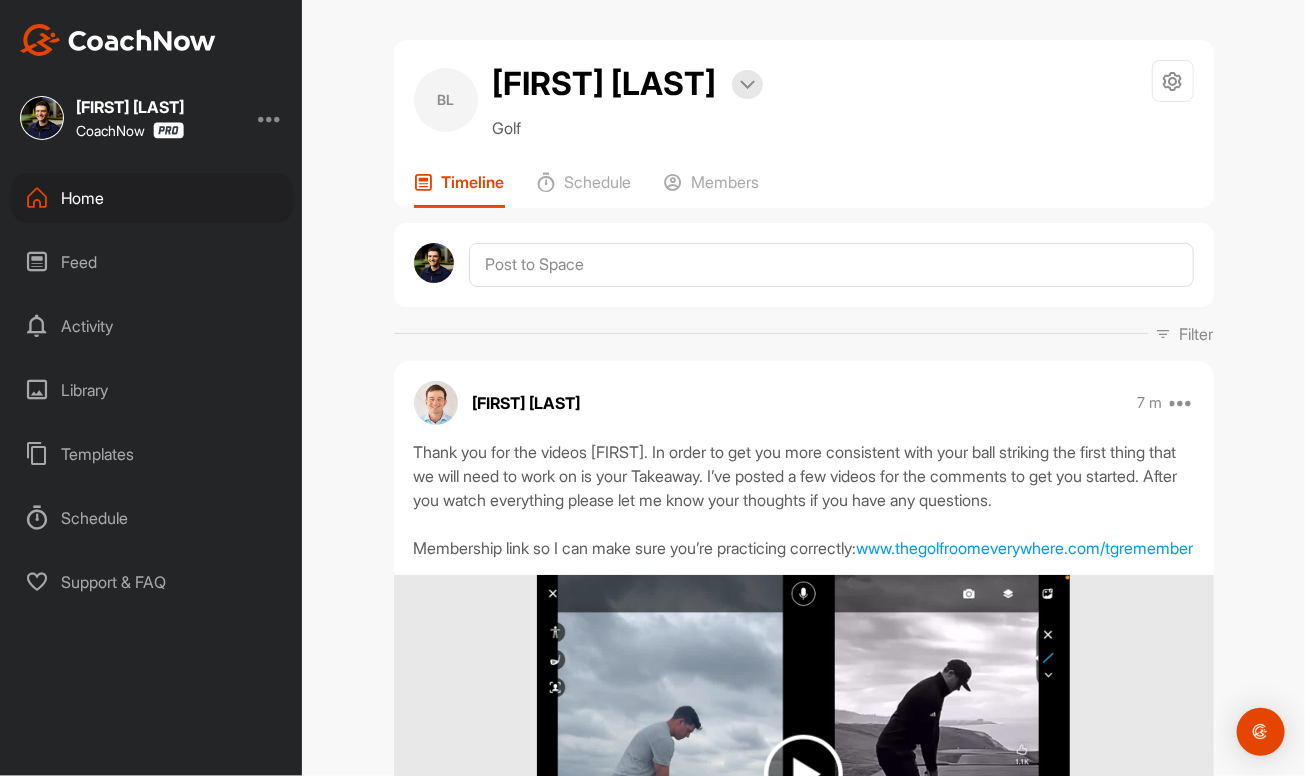 click on "Home" at bounding box center (152, 198) 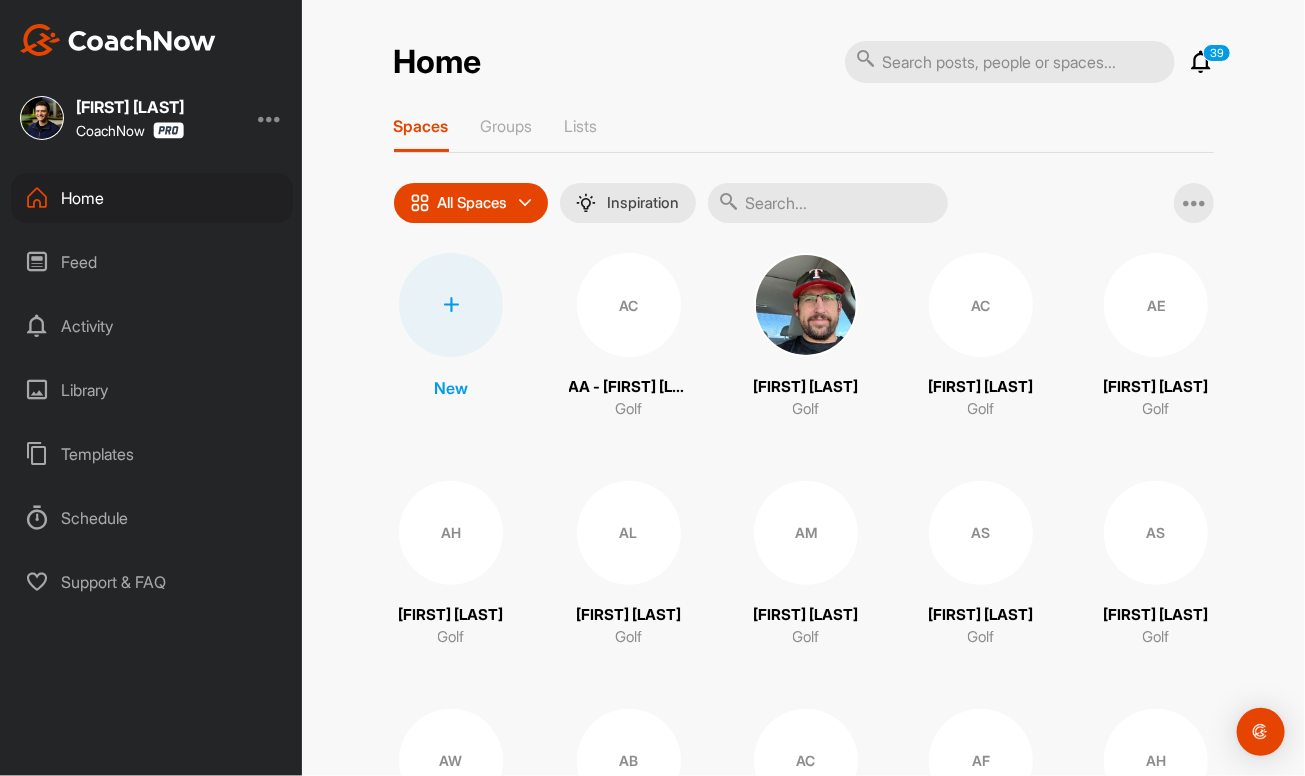 click at bounding box center (451, 305) 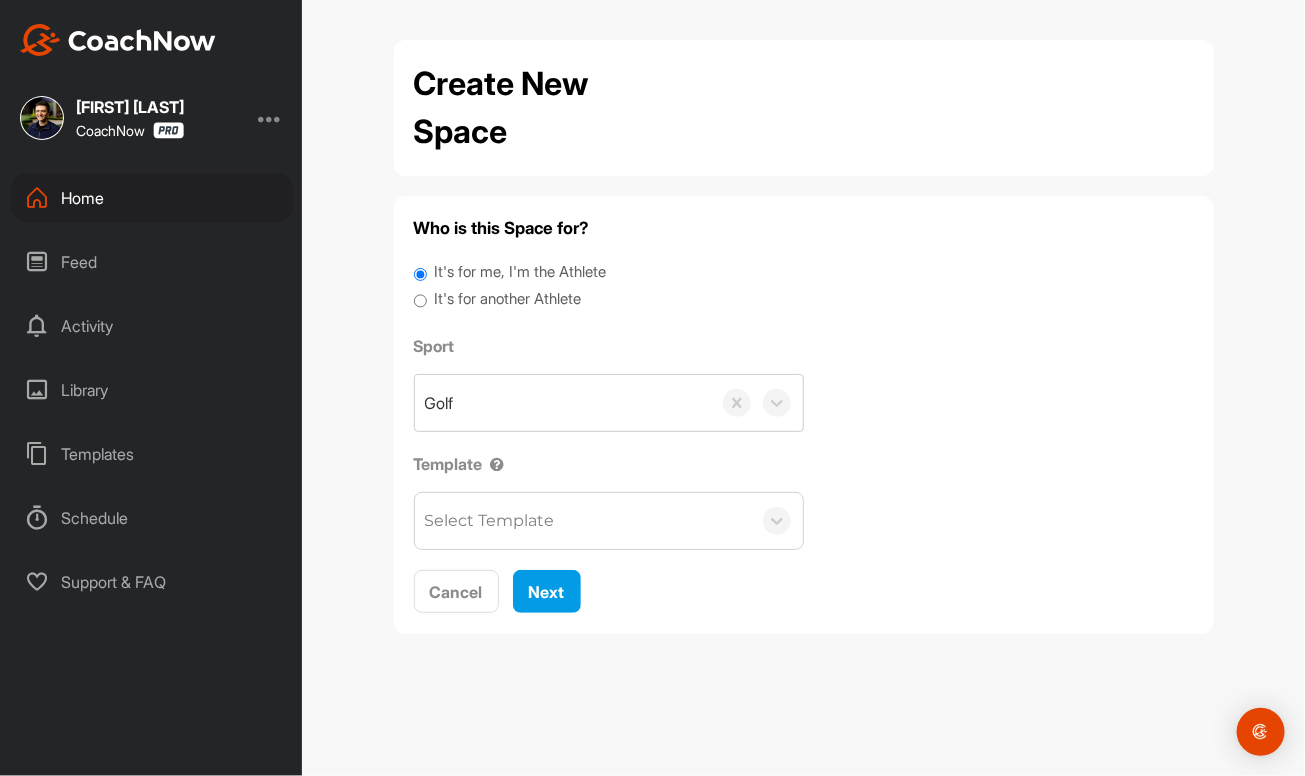 click on "It's for another Athlete" at bounding box center (507, 299) 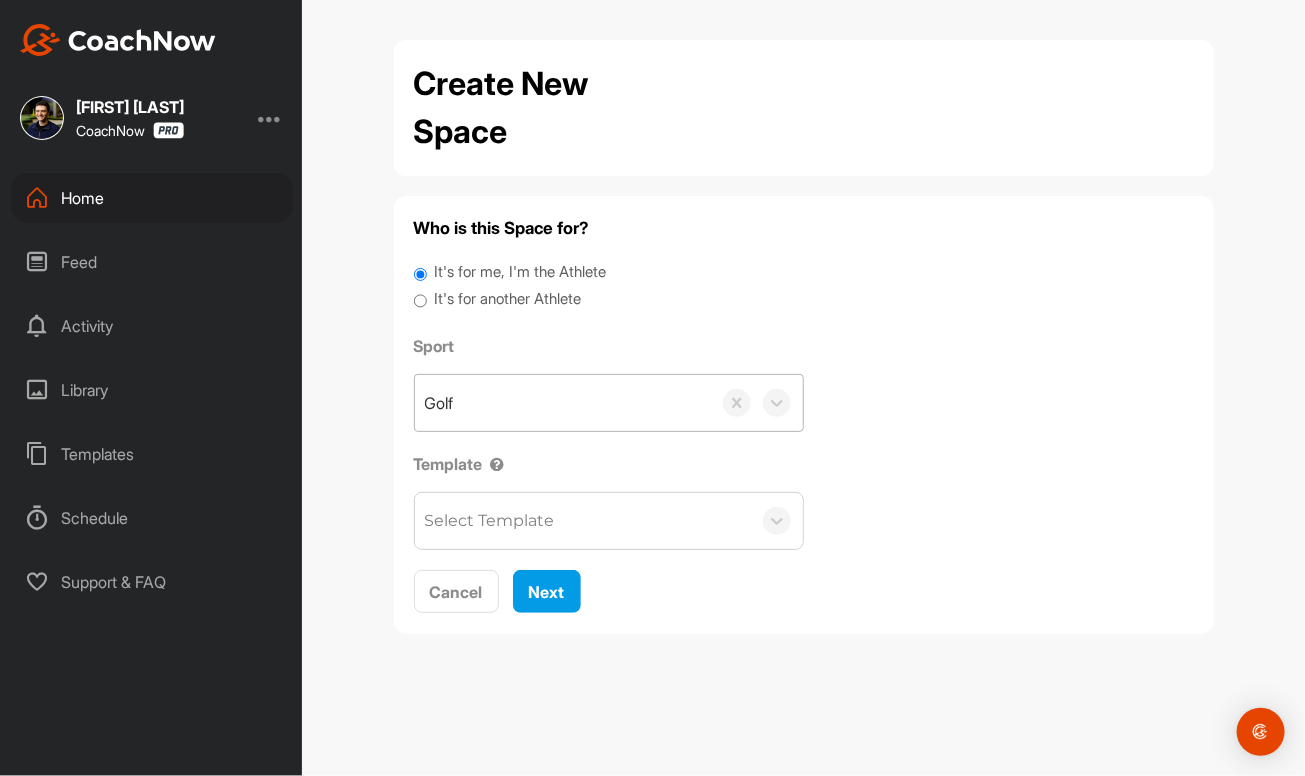 click on "Golf" at bounding box center [563, 403] 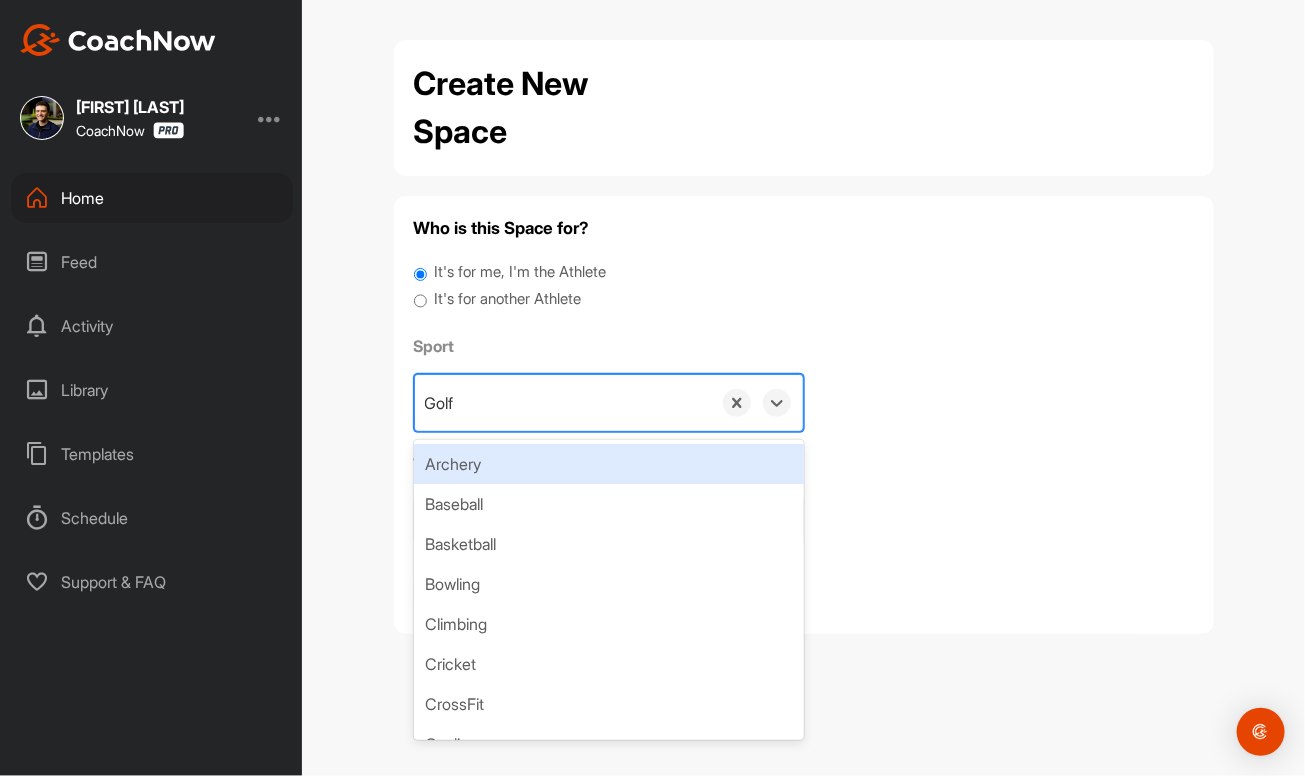 click on "It's for another Athlete" at bounding box center [507, 299] 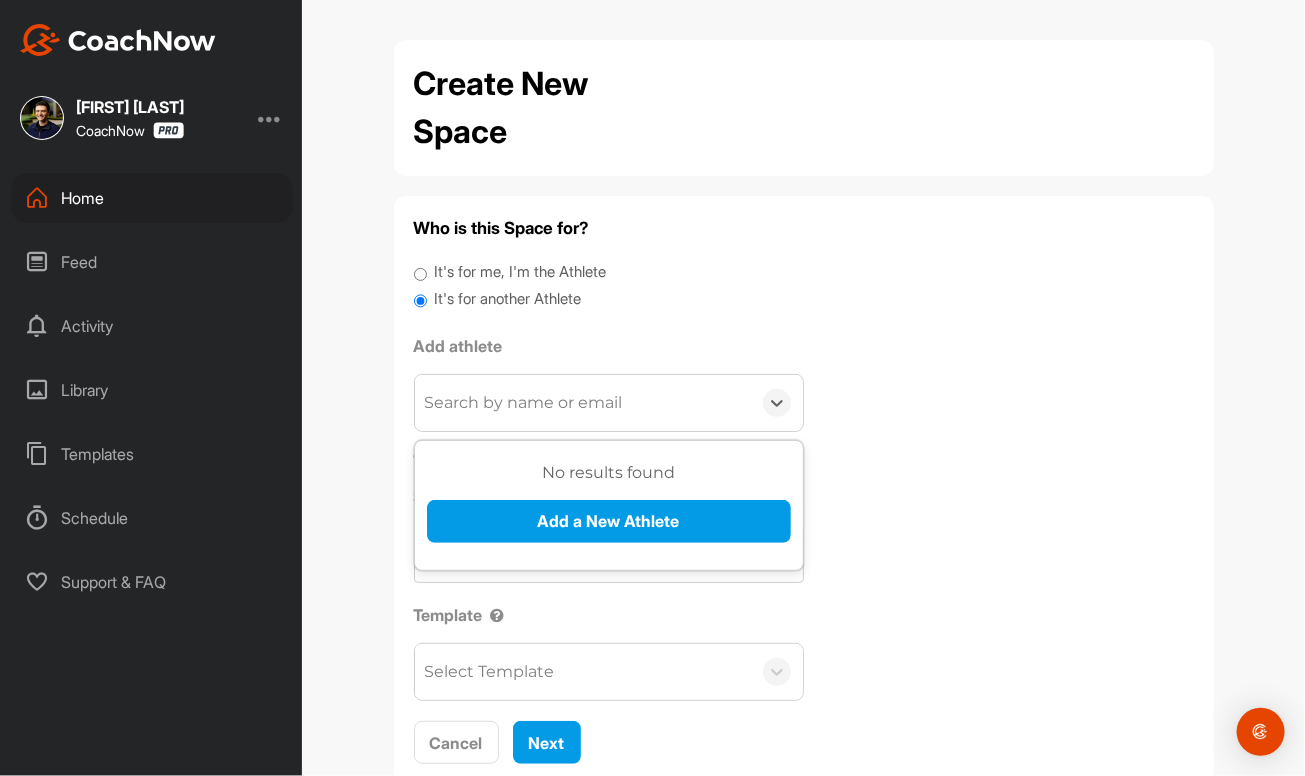 click on "Search by name or email" at bounding box center [583, 403] 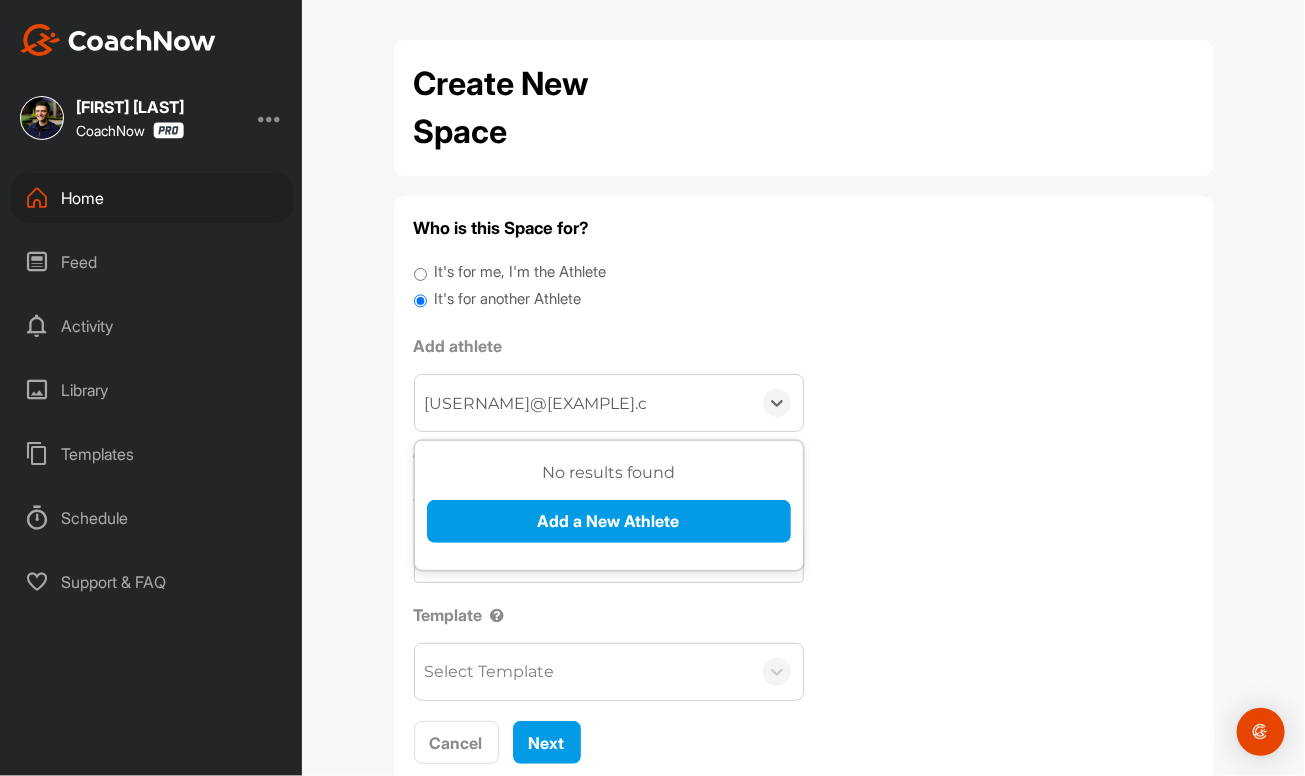 click on "No results found Add a New Athlete" at bounding box center (609, 509) 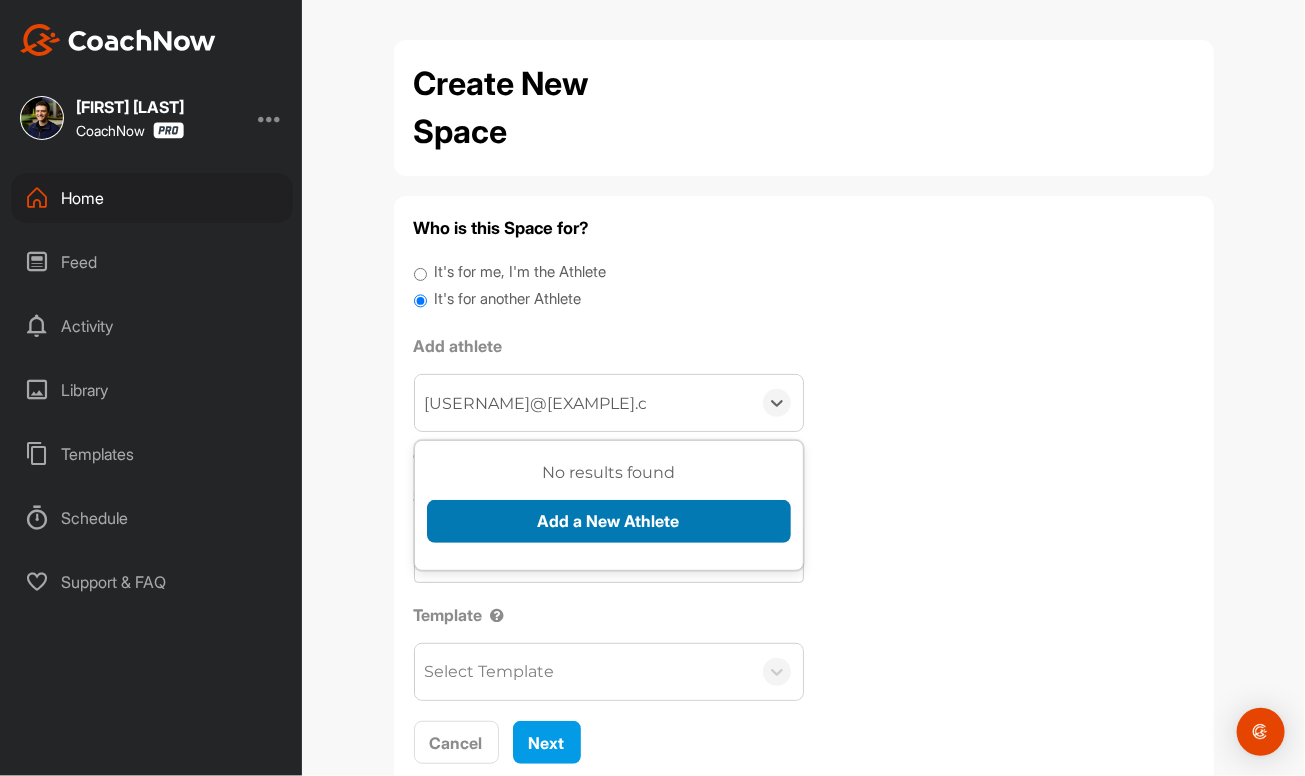 click on "Add a New Athlete" at bounding box center [609, 521] 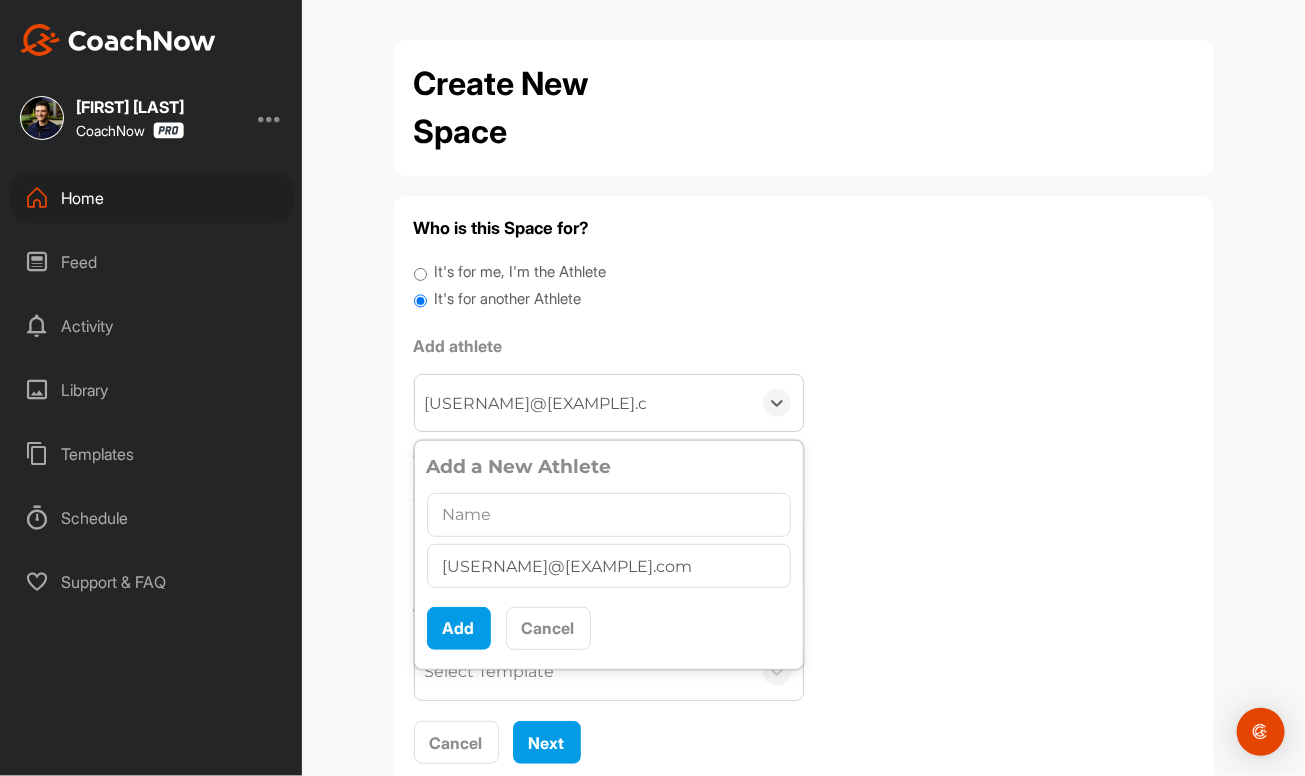 scroll, scrollTop: 10, scrollLeft: 0, axis: vertical 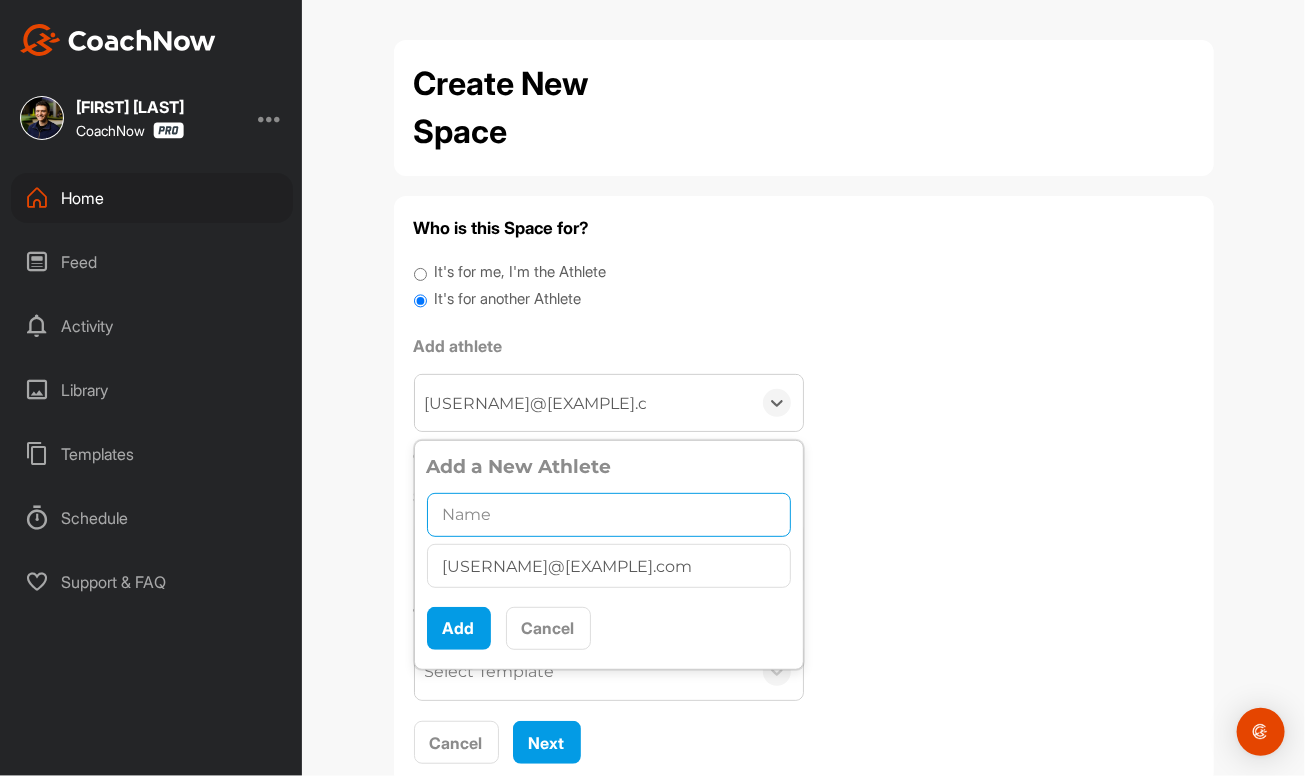 drag, startPoint x: 547, startPoint y: 515, endPoint x: 517, endPoint y: 578, distance: 69.77822 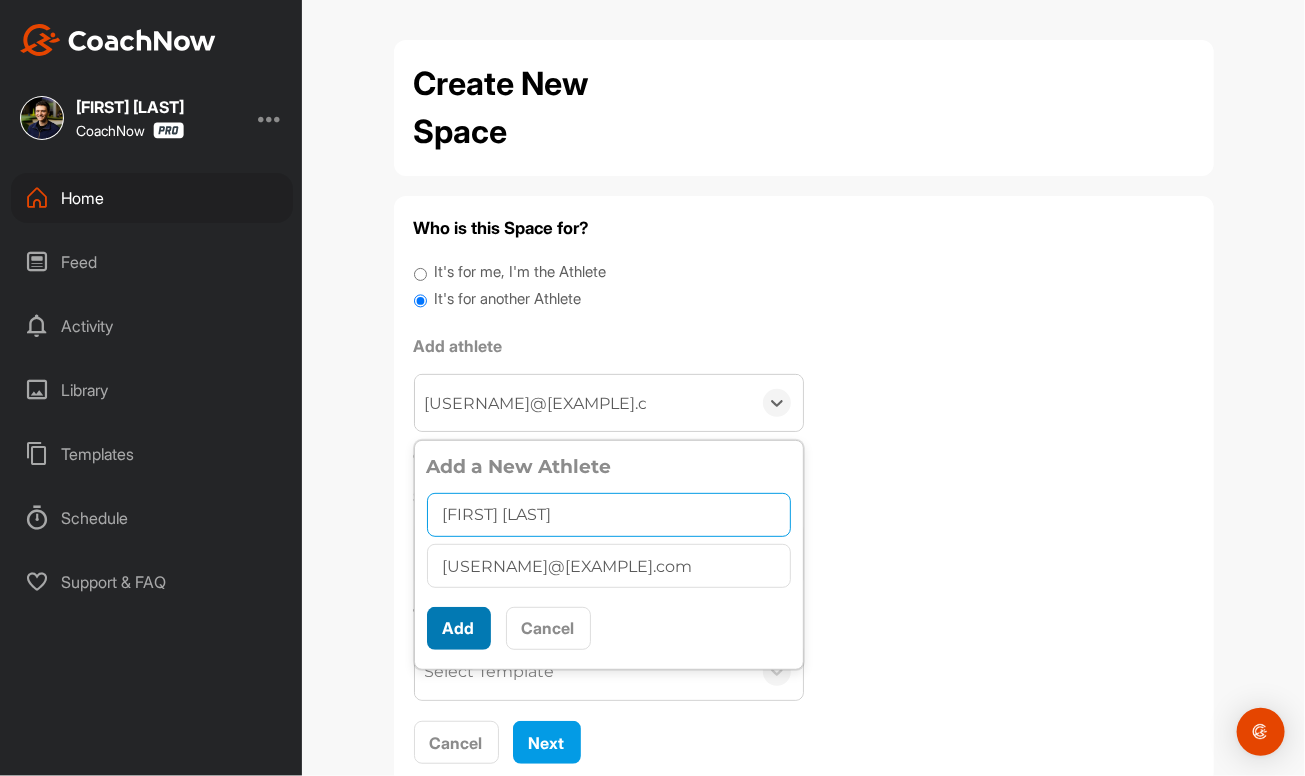 type on "[FIRST] [LAST]" 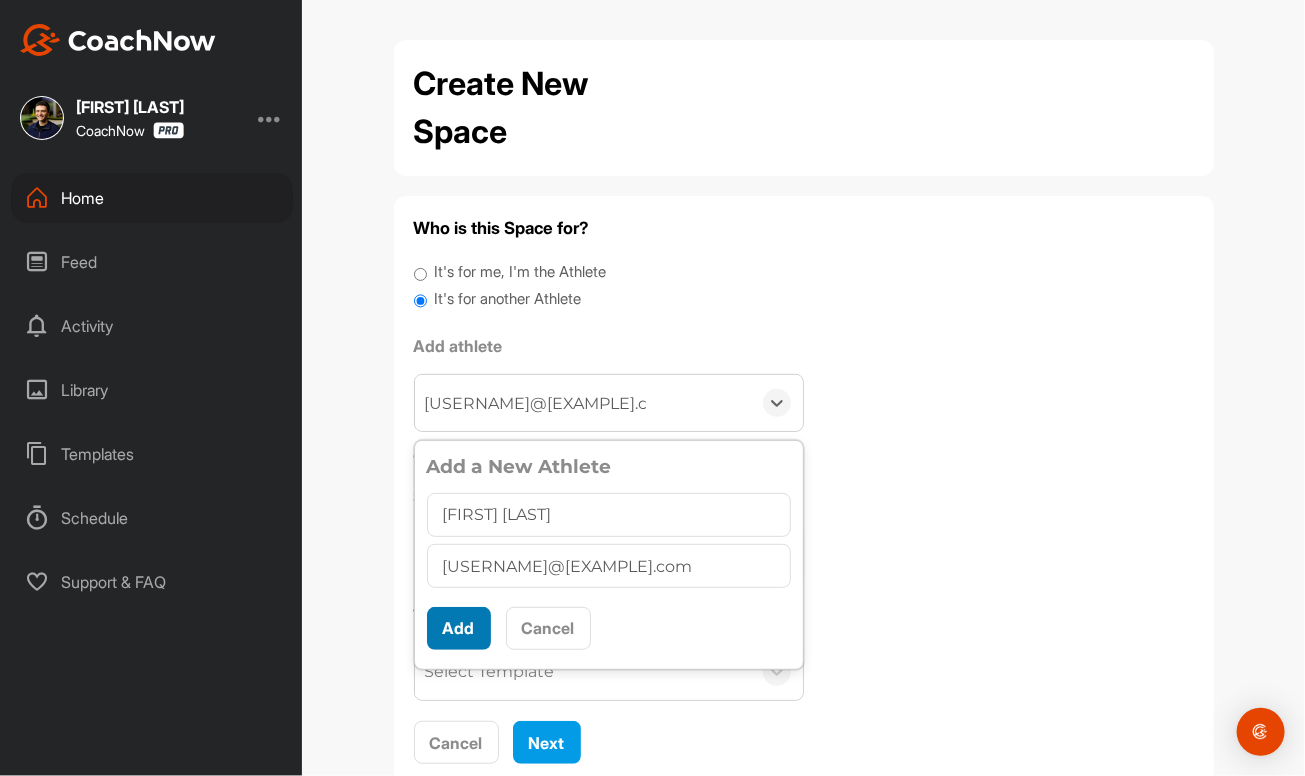 click on "Add" at bounding box center [459, 628] 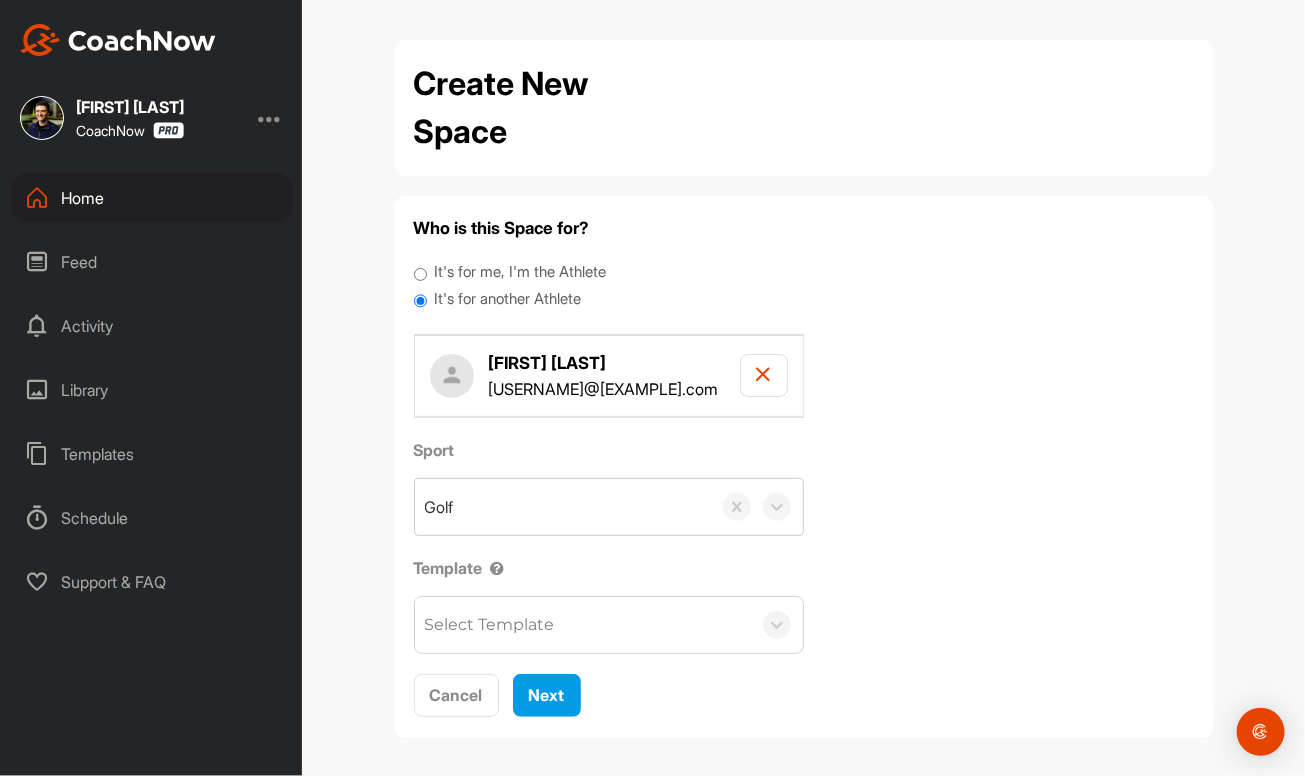 click on "Select Template" at bounding box center [490, 625] 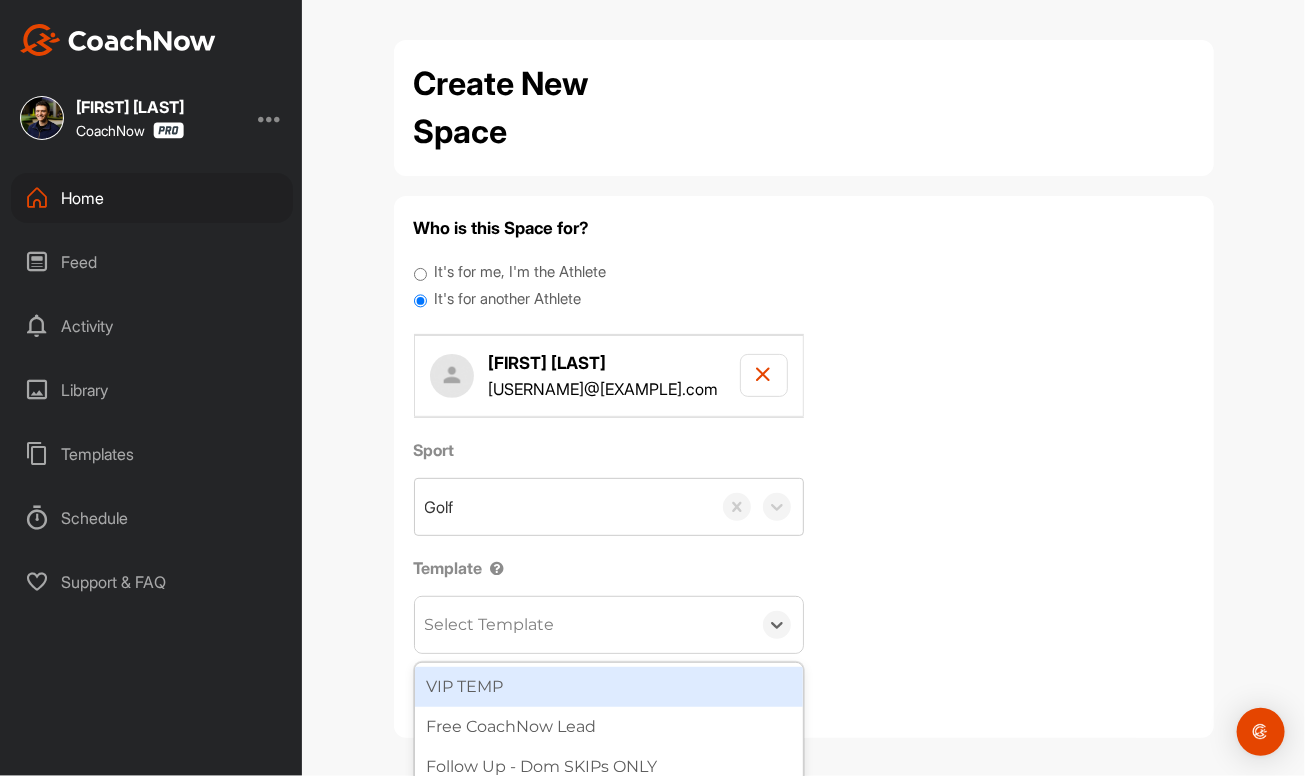 click on "Sport Golf Template         option VIP TEMP focused, 1 of 3. 3 results available. Use Up and Down to choose options, press Enter to select the currently focused option, press Escape to exit the menu, press Tab to select the option and exit the menu. Select Template VIP TEMP Free CoachNow Lead Follow Up - Dom SKIPs ONLY" at bounding box center [804, 546] 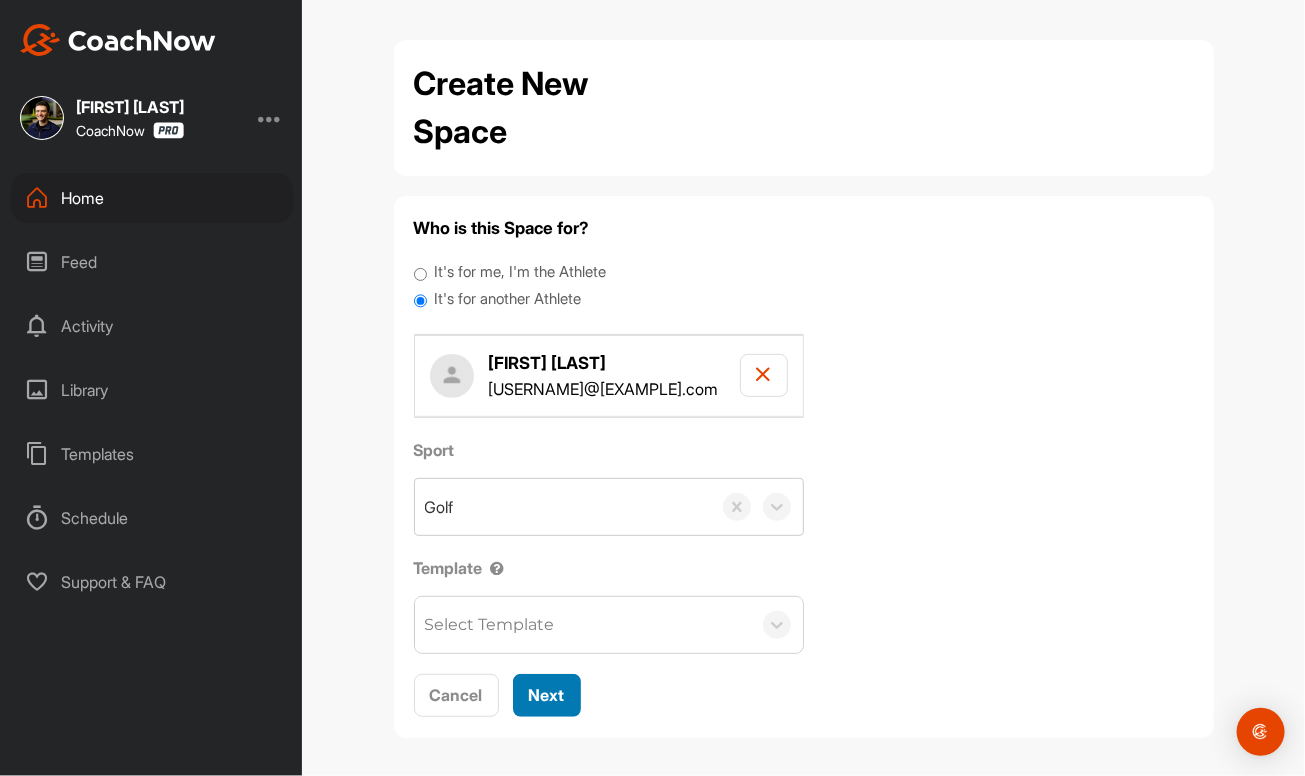 click on "Next" at bounding box center (547, 695) 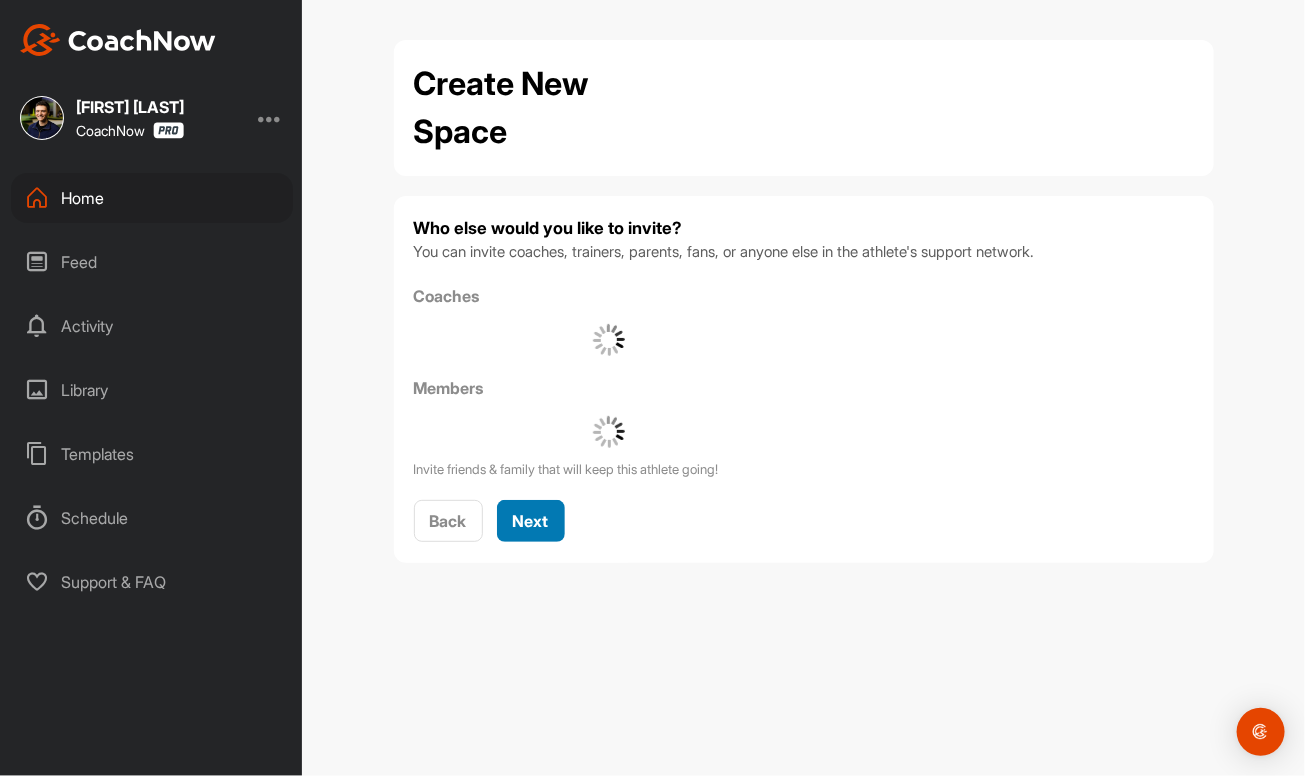 click on "Next" at bounding box center (531, 521) 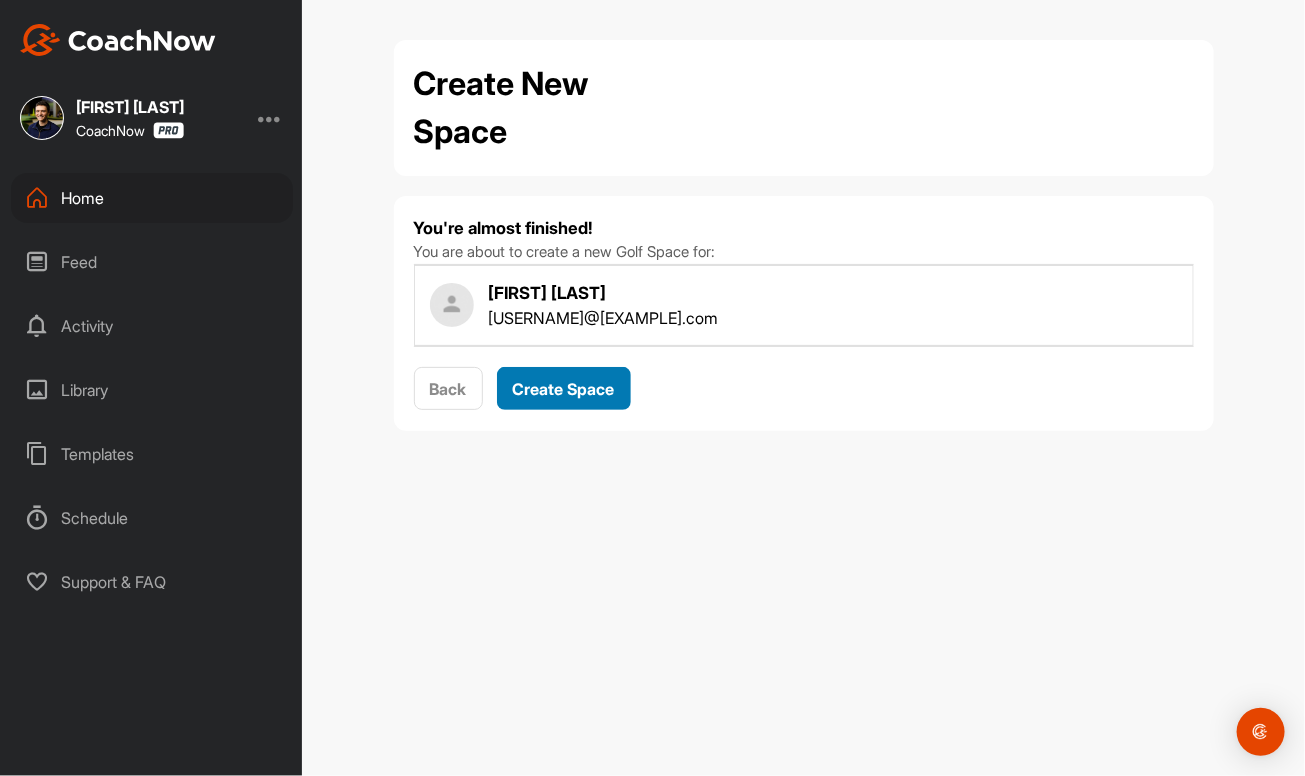 click on "Create Space" at bounding box center [564, 388] 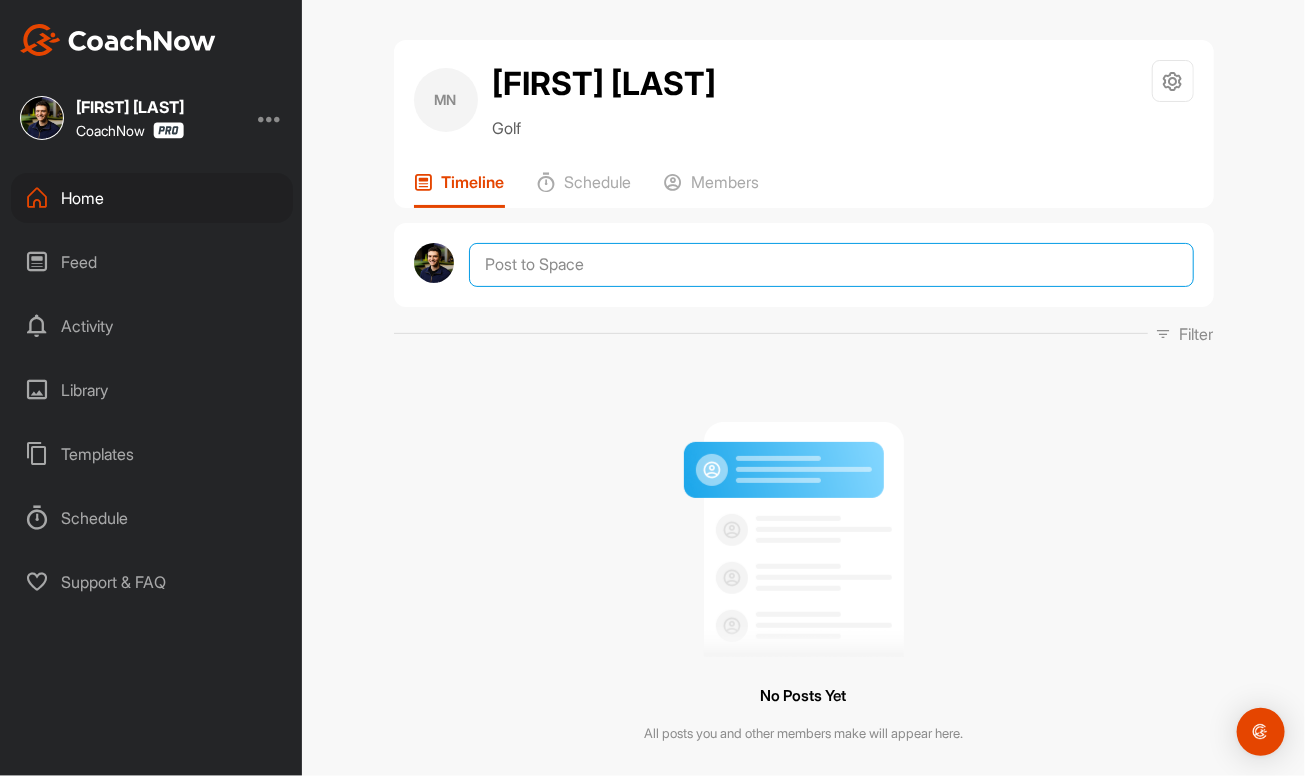 click at bounding box center [831, 265] 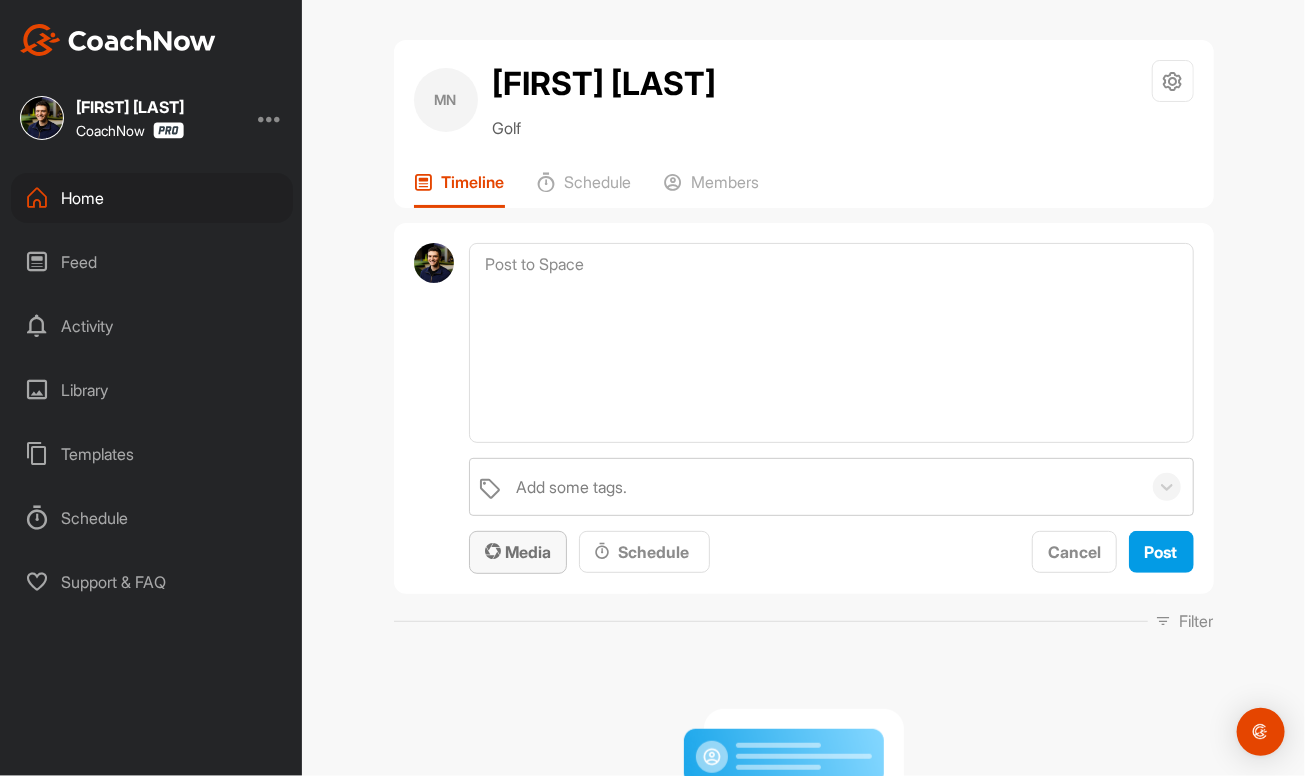 click on "Media" at bounding box center (518, 552) 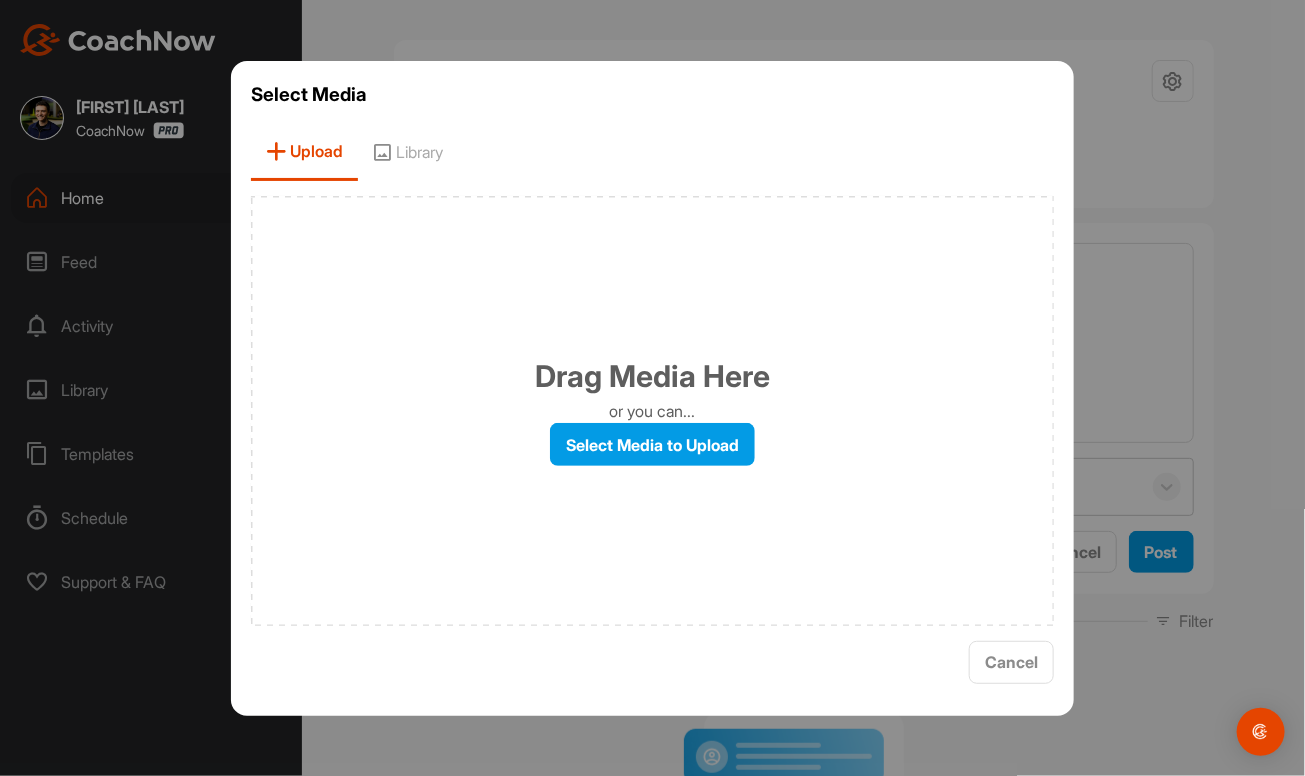 click on "Drag Media Here or you can... Select Media to Upload" at bounding box center [653, 411] 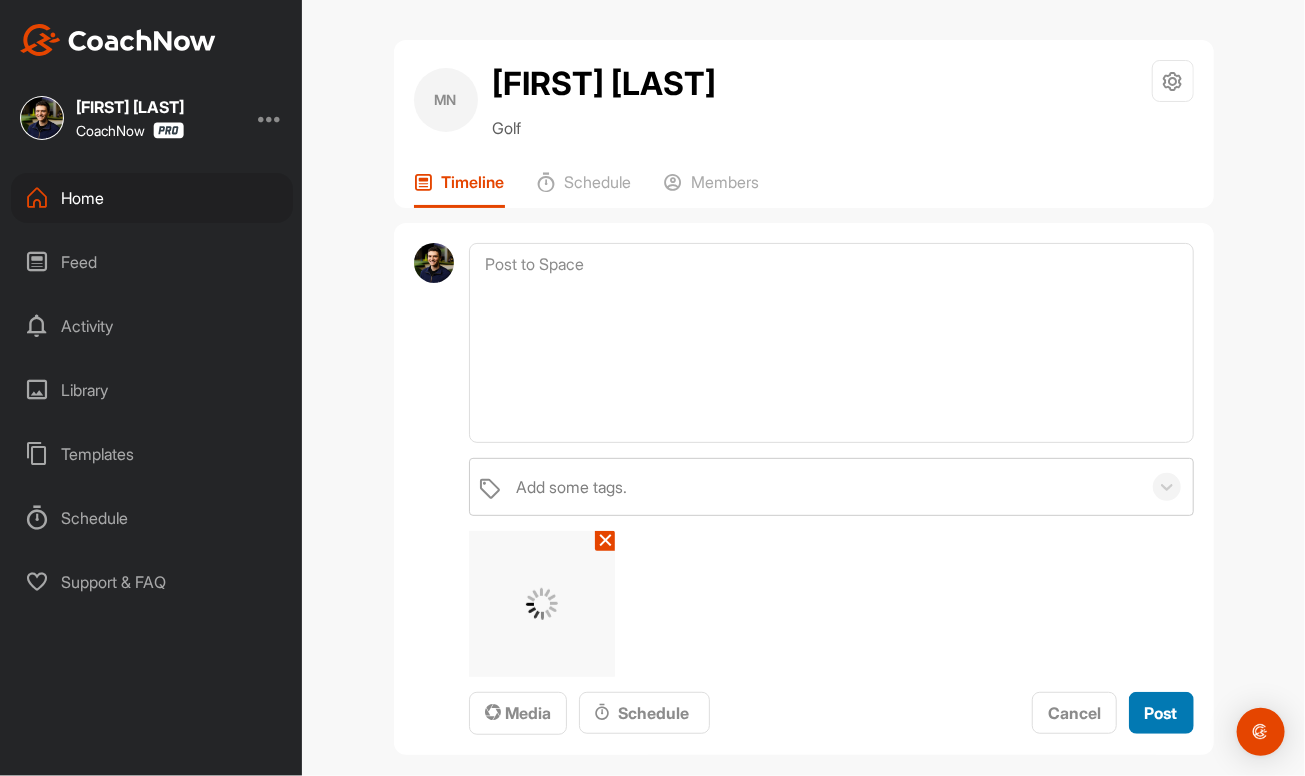 click on "Post" at bounding box center [1161, 713] 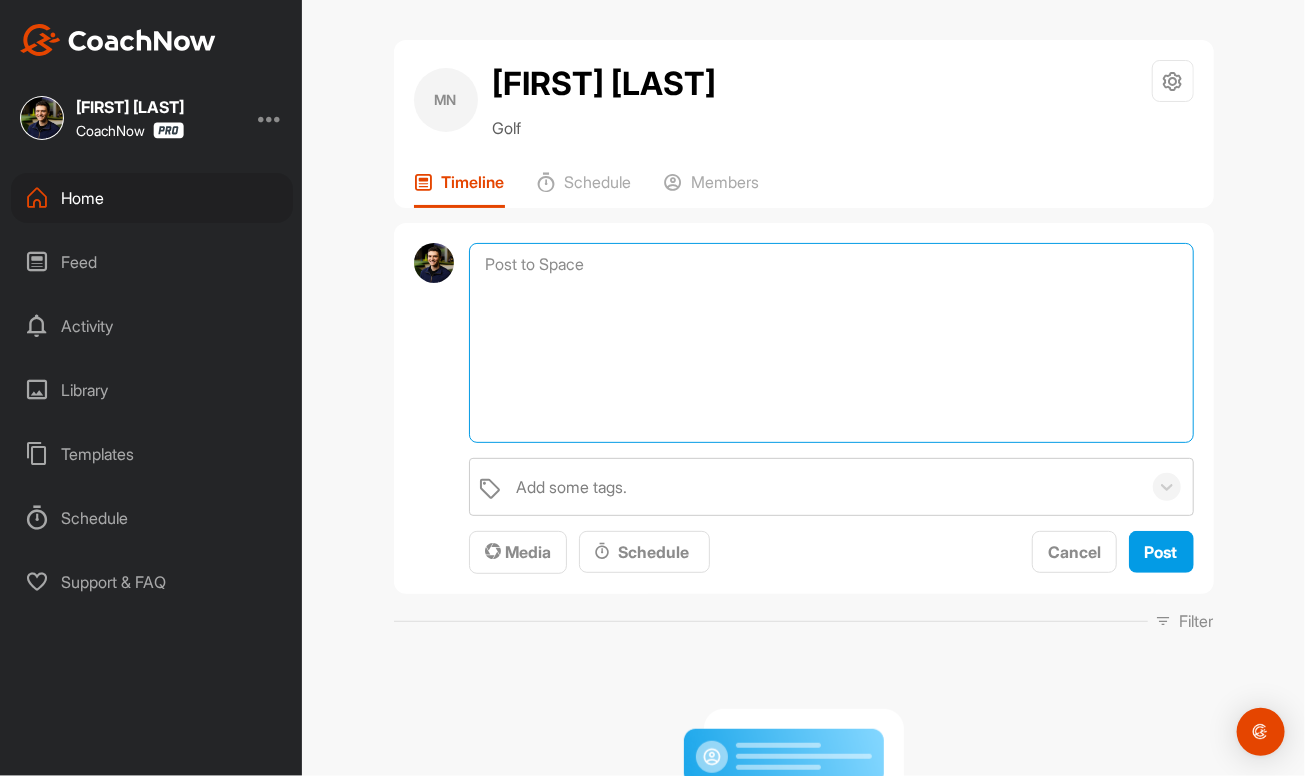 click at bounding box center [831, 343] 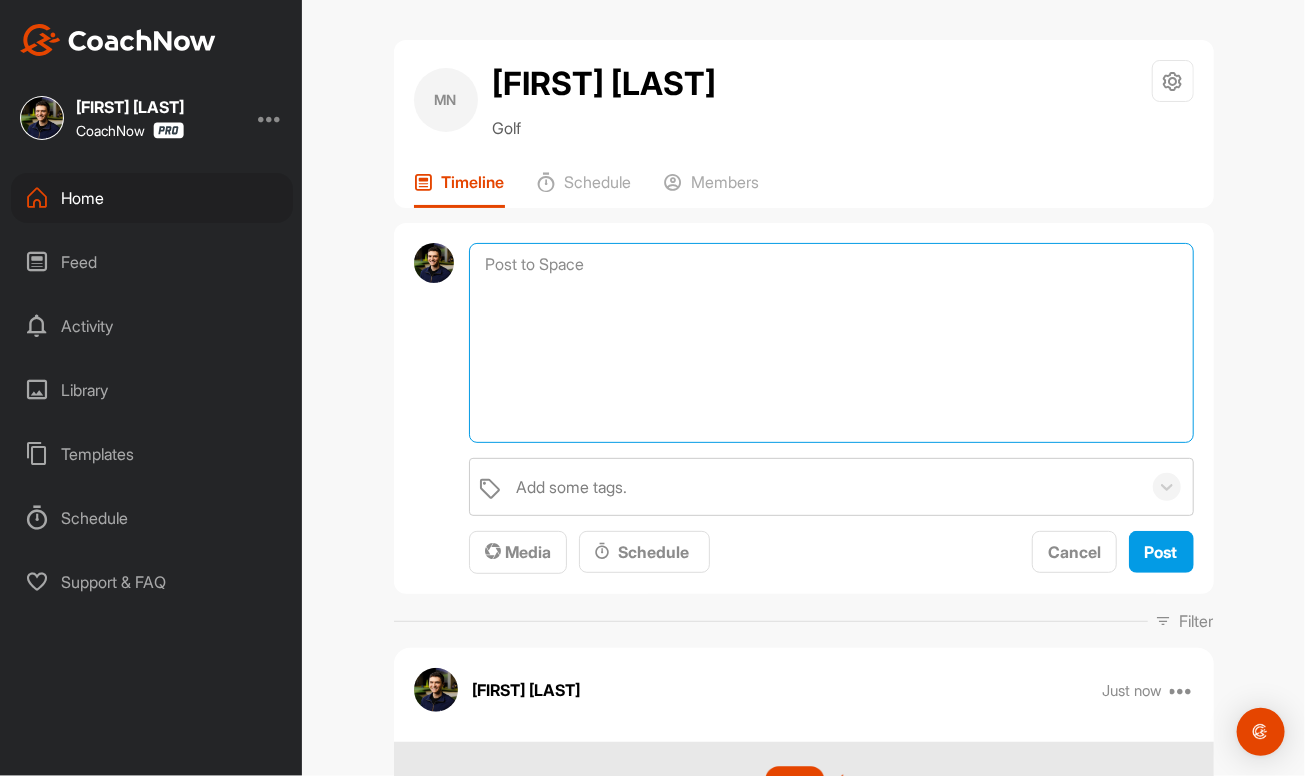 click at bounding box center [831, 343] 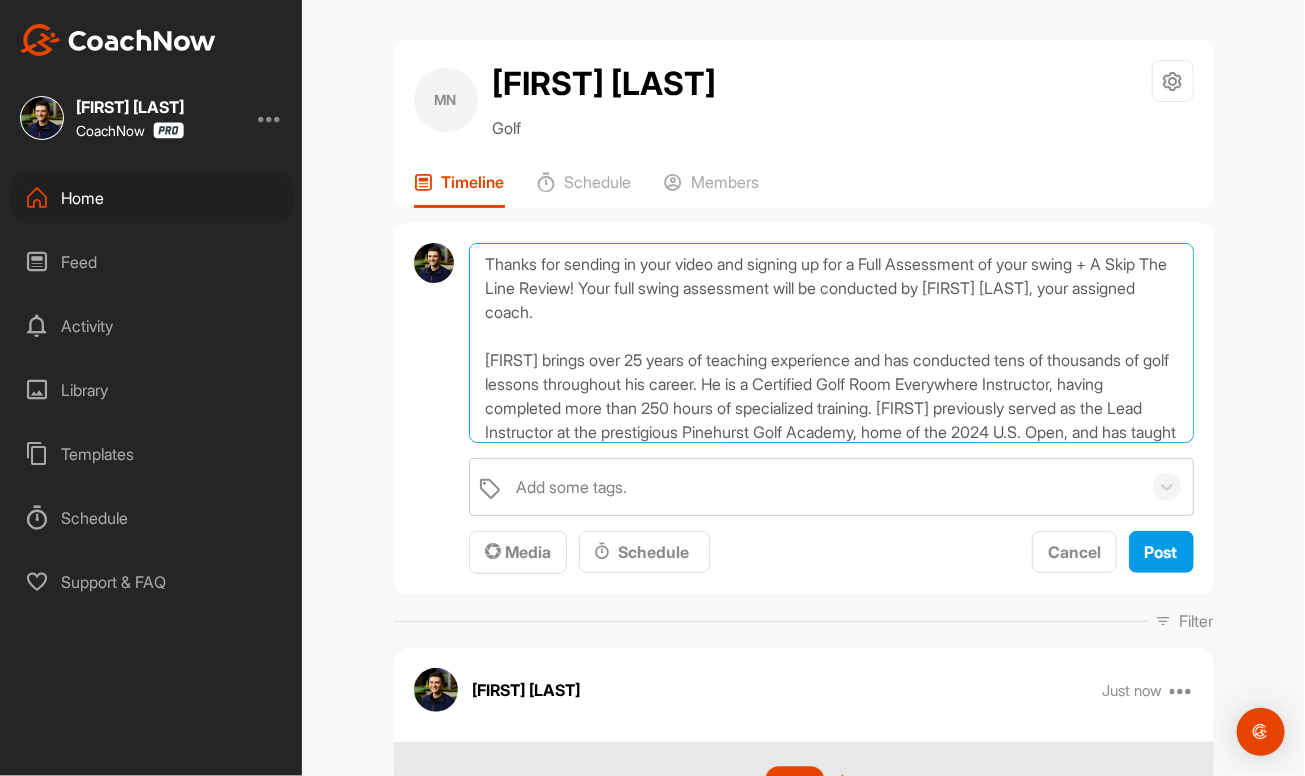 scroll, scrollTop: 263, scrollLeft: 0, axis: vertical 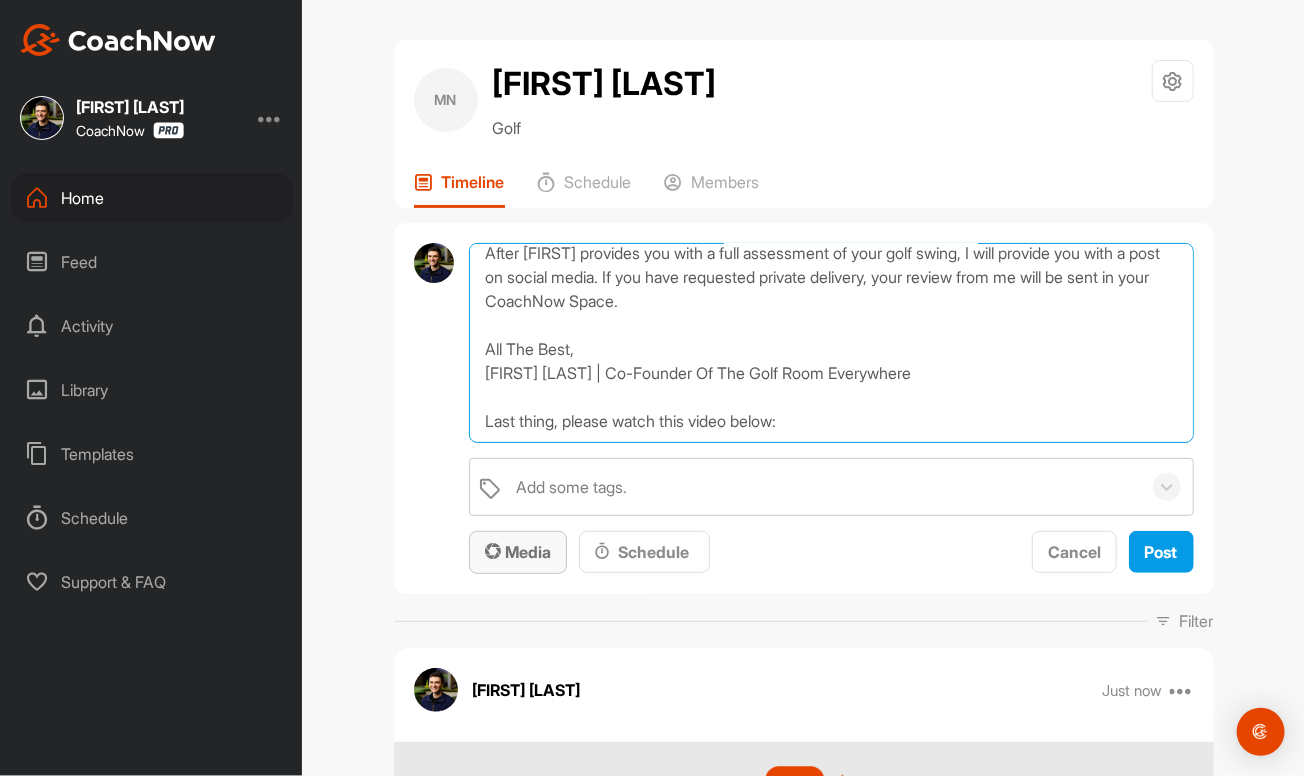 type on "Thanks for sending in your video and signing up for a Full Assessment of your swing + A Skip The Line Review! Your full swing assessment will be conducted by [FIRST] [LAST], your assigned coach.
[FIRST] brings over 25 years of teaching experience and has conducted tens of thousands of golf lessons throughout his career. He is a Certified Golf Room Everywhere Instructor, having completed more than 250 hours of specialized training. [FIRST] previously served as the Lead Instructor at the prestigious Pinehurst Golf Academy, home of the 2024 U.S. Open, and has taught alongside renowned coach [FIRST] [LAST] at top golf schools across the globe.
After [FIRST] provides you with a full assessment of your golf swing, I will provide you with a post on social media. If you have requested private delivery, your review from me will be sent in your CoachNow Space.
All The Best,
[FIRST] [LAST] | Co-Founder Of The Golf Room Everywhere
Last thing, please watch this video below:" 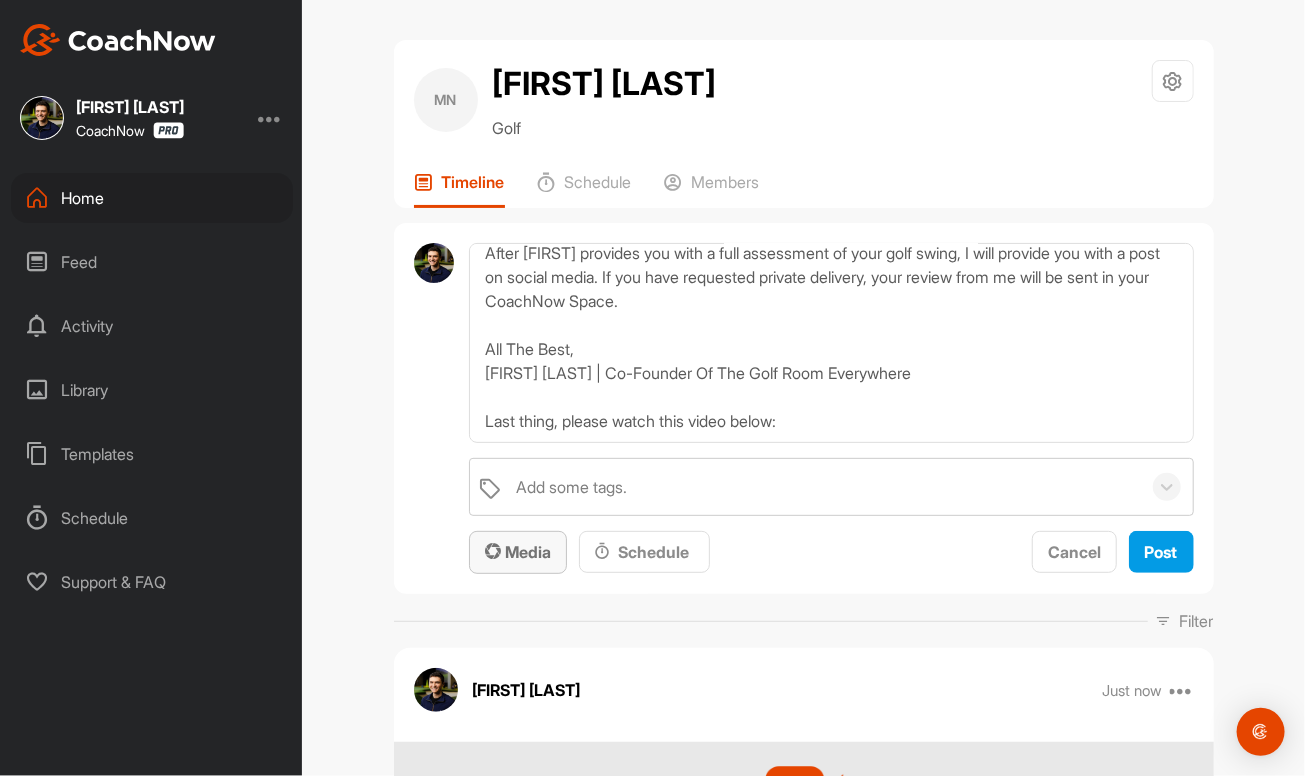 click on "Media" at bounding box center (518, 552) 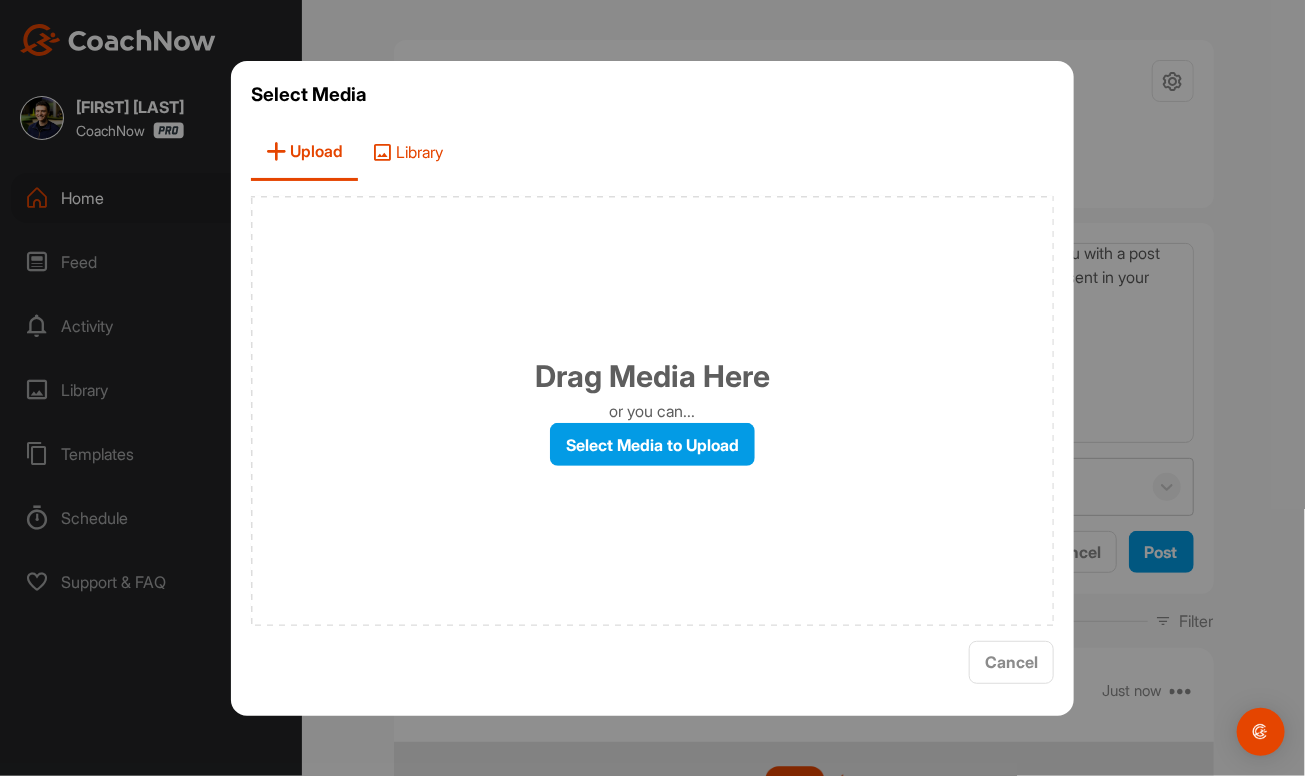 click on "Library" at bounding box center (408, 152) 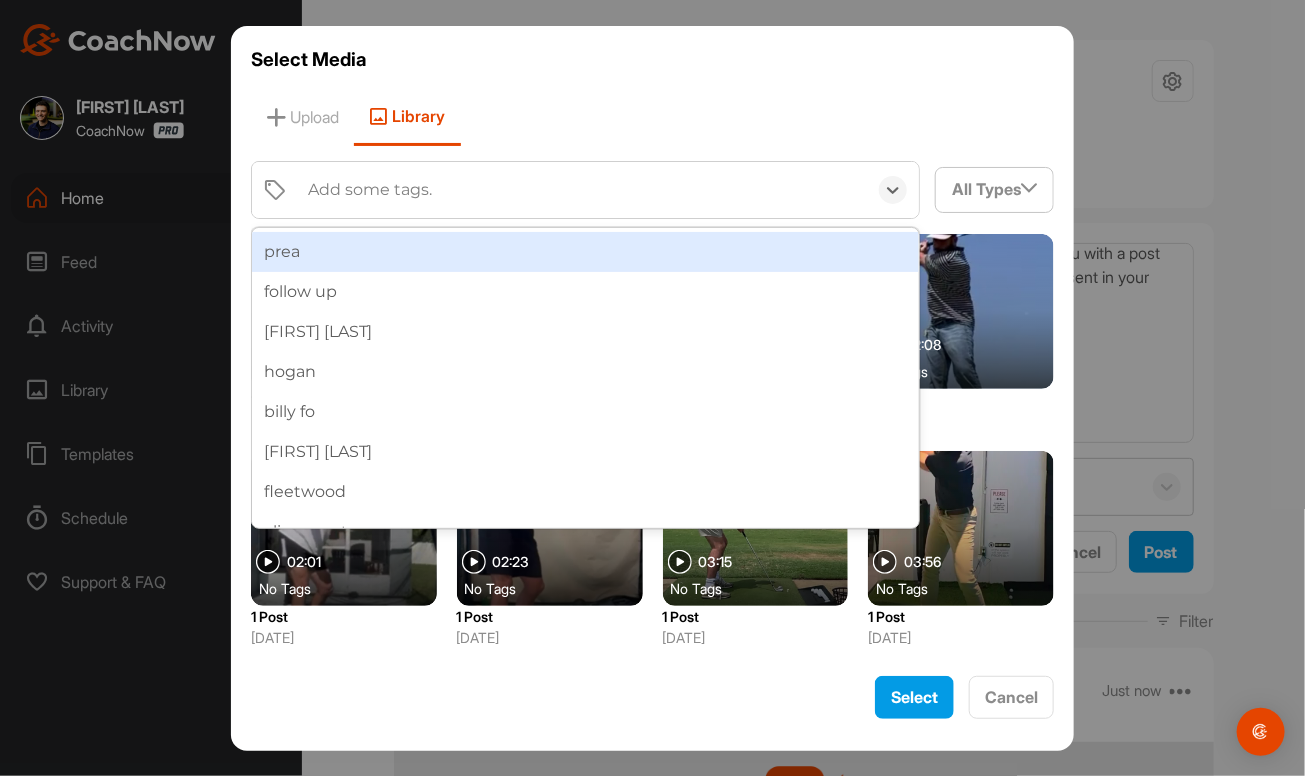 click on "Add some tags." at bounding box center [582, 190] 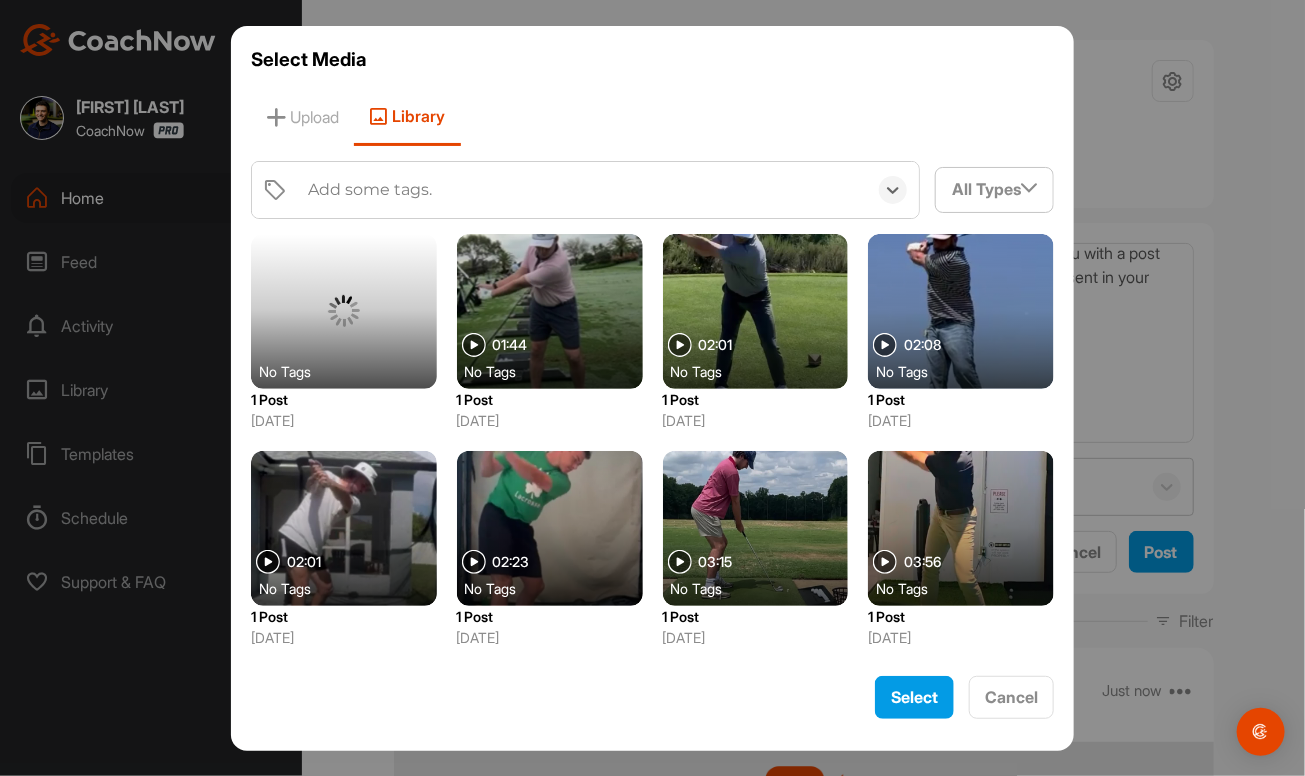 click on "Add some tags." at bounding box center (582, 190) 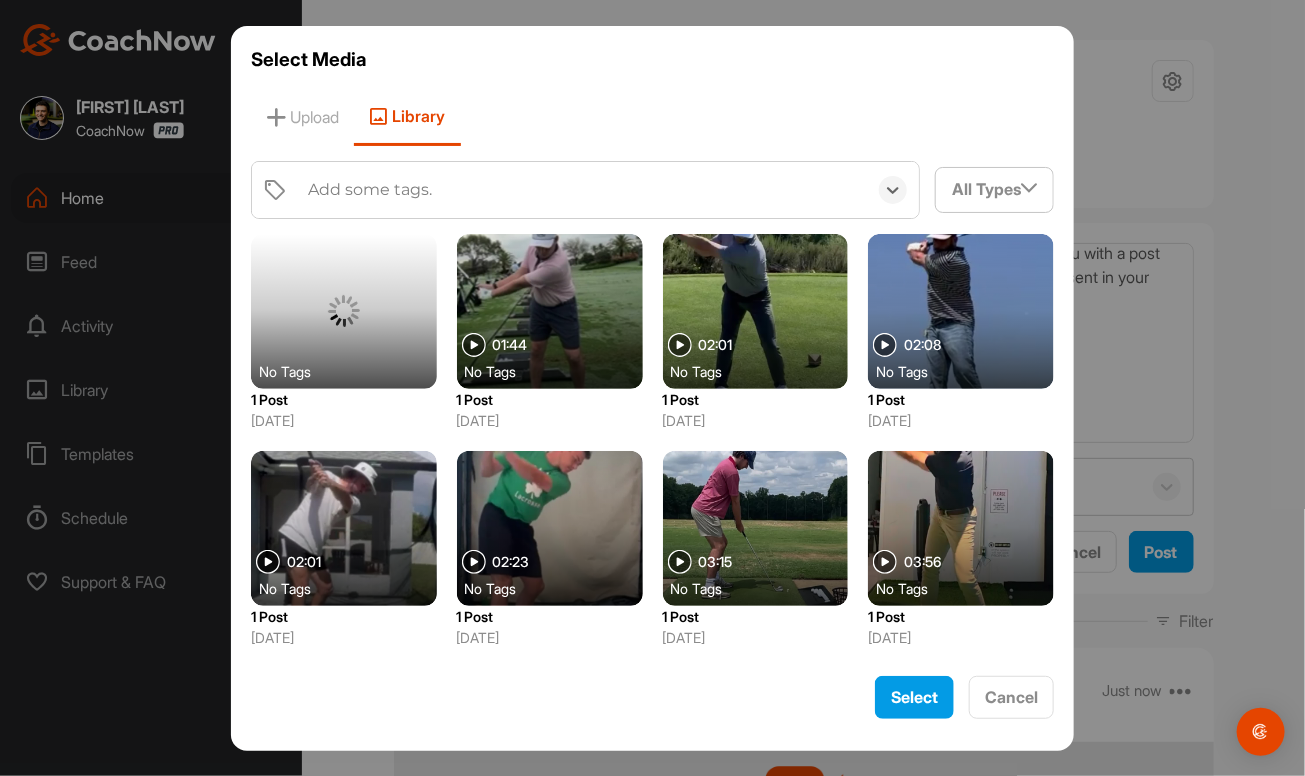 click on "Add some tags." at bounding box center [582, 190] 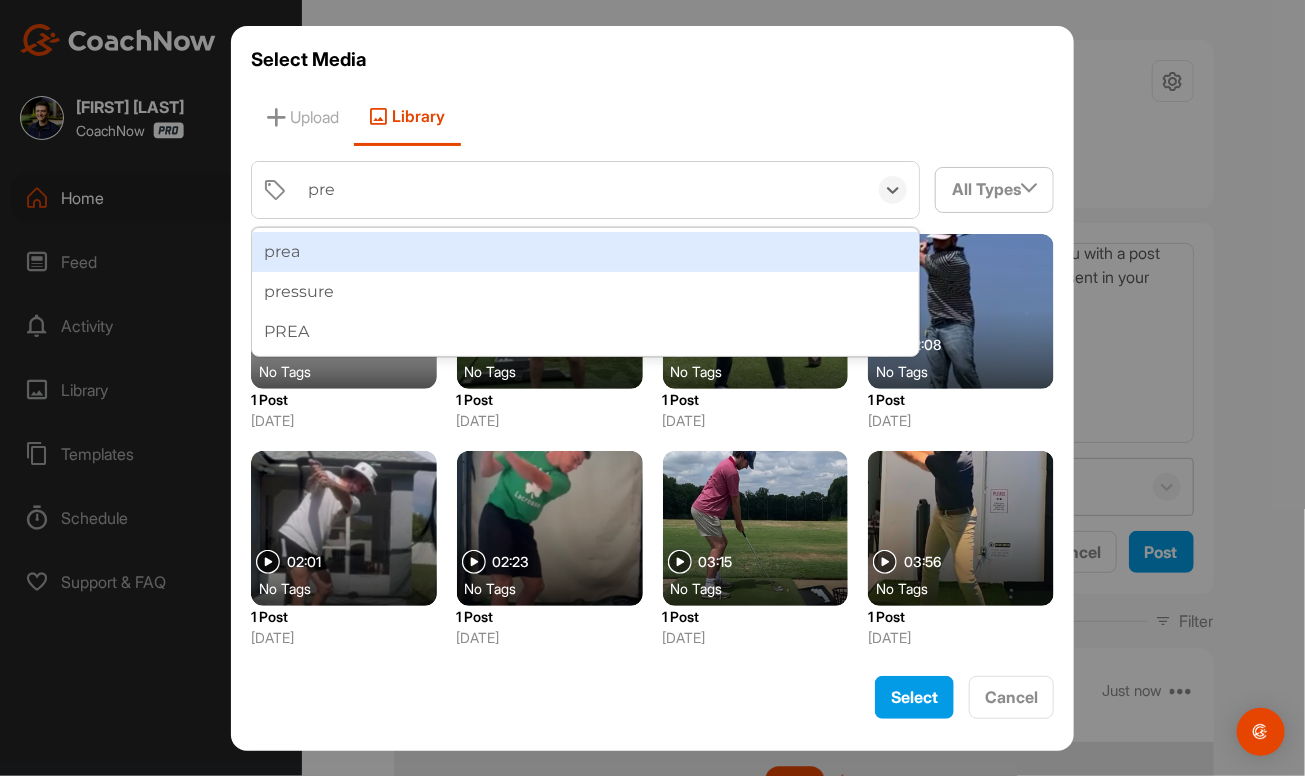 type on "prea" 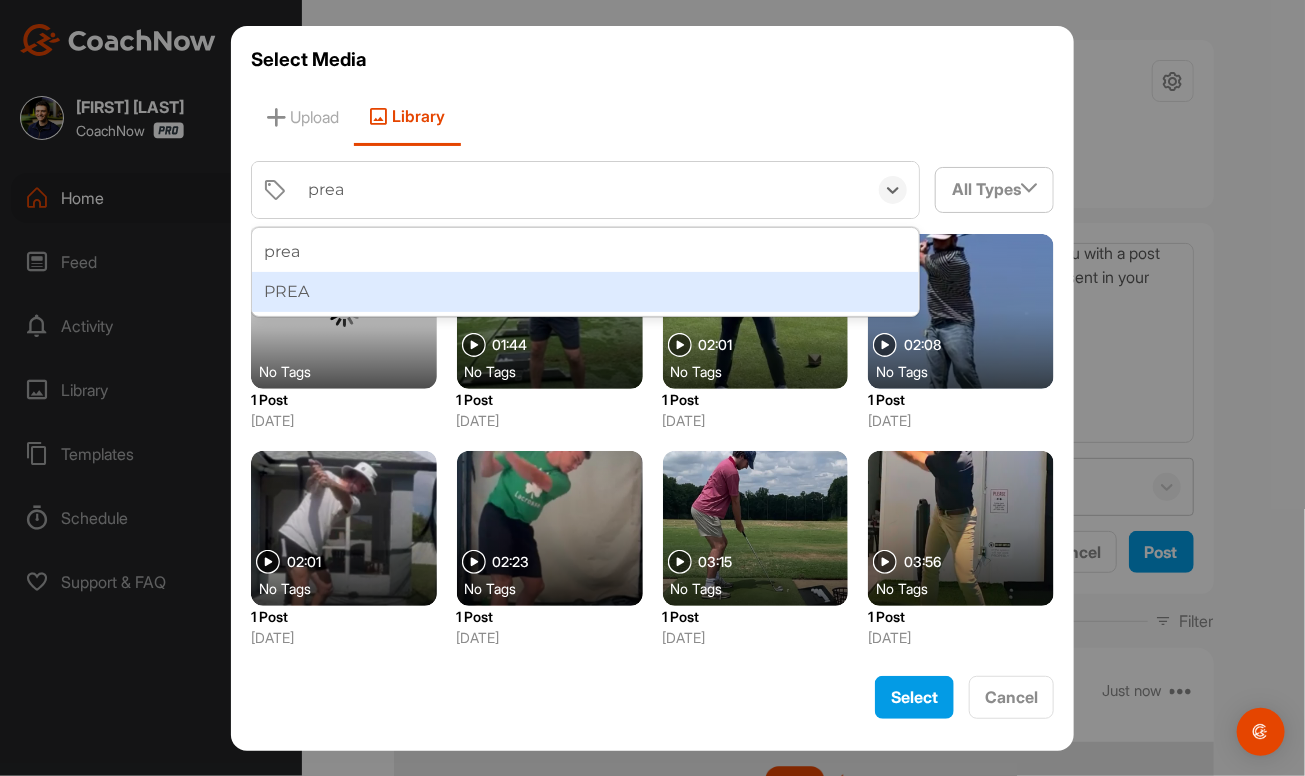 click on "PREA" at bounding box center (586, 292) 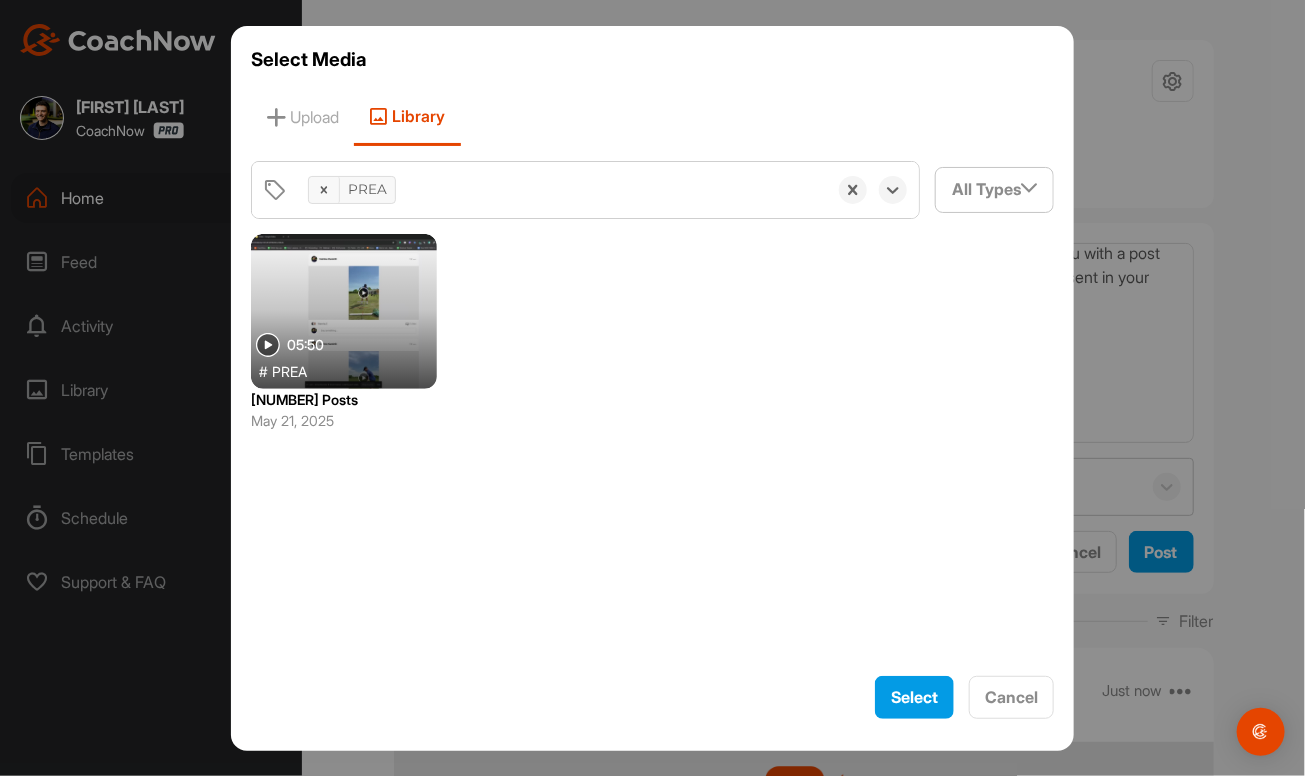 click at bounding box center [344, 311] 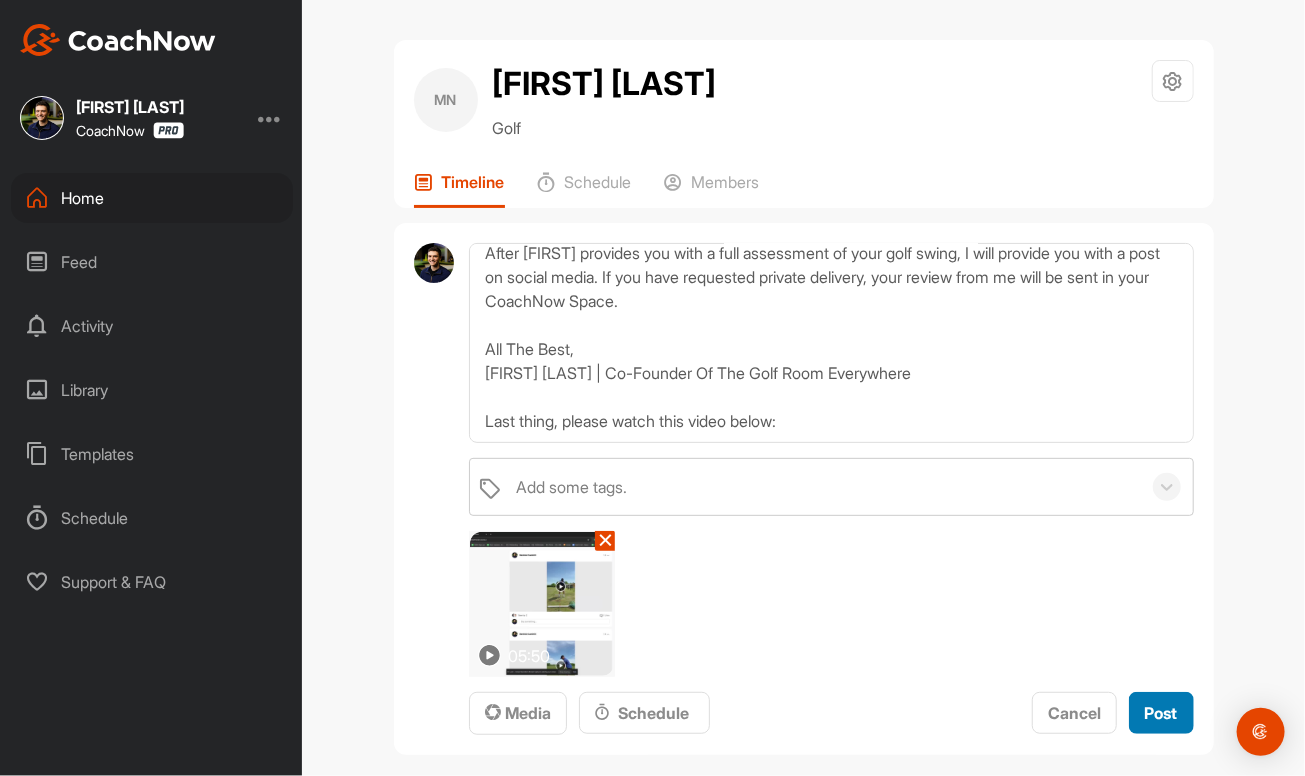 click on "Post" at bounding box center [1161, 713] 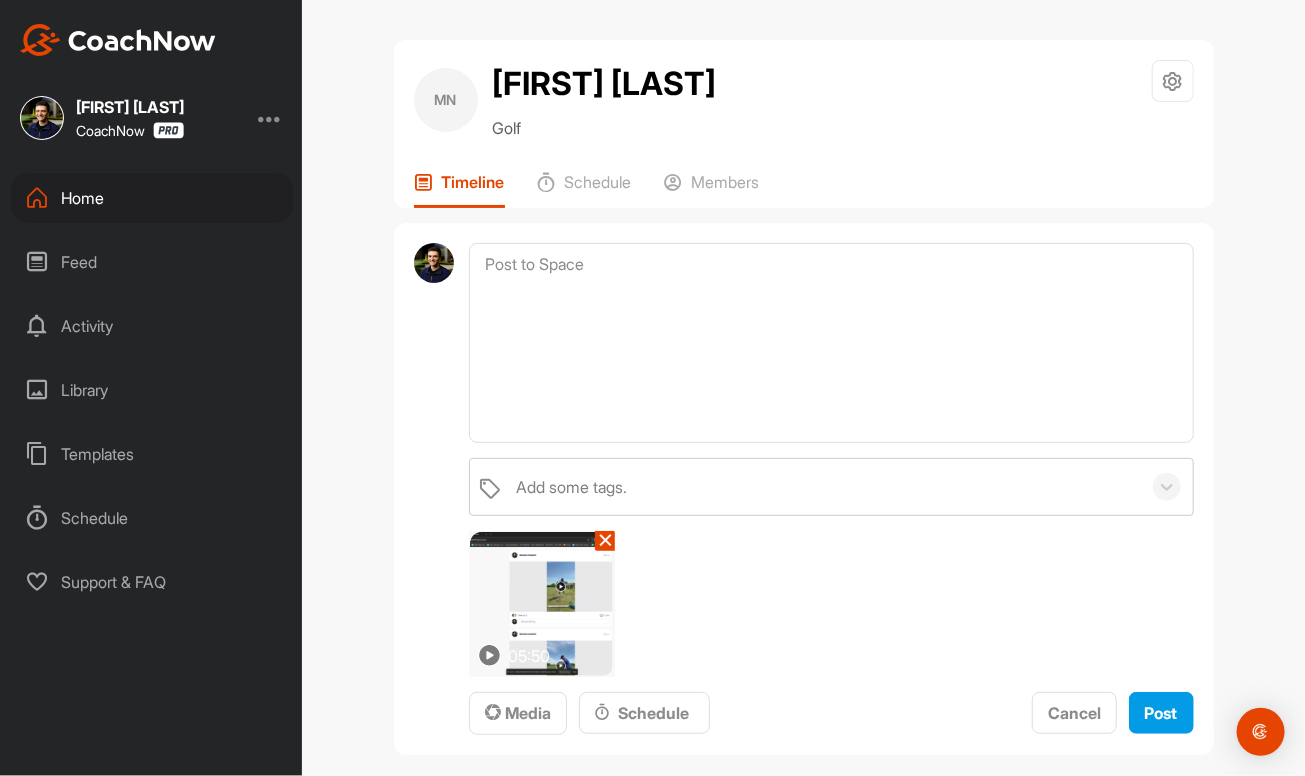 scroll, scrollTop: 0, scrollLeft: 0, axis: both 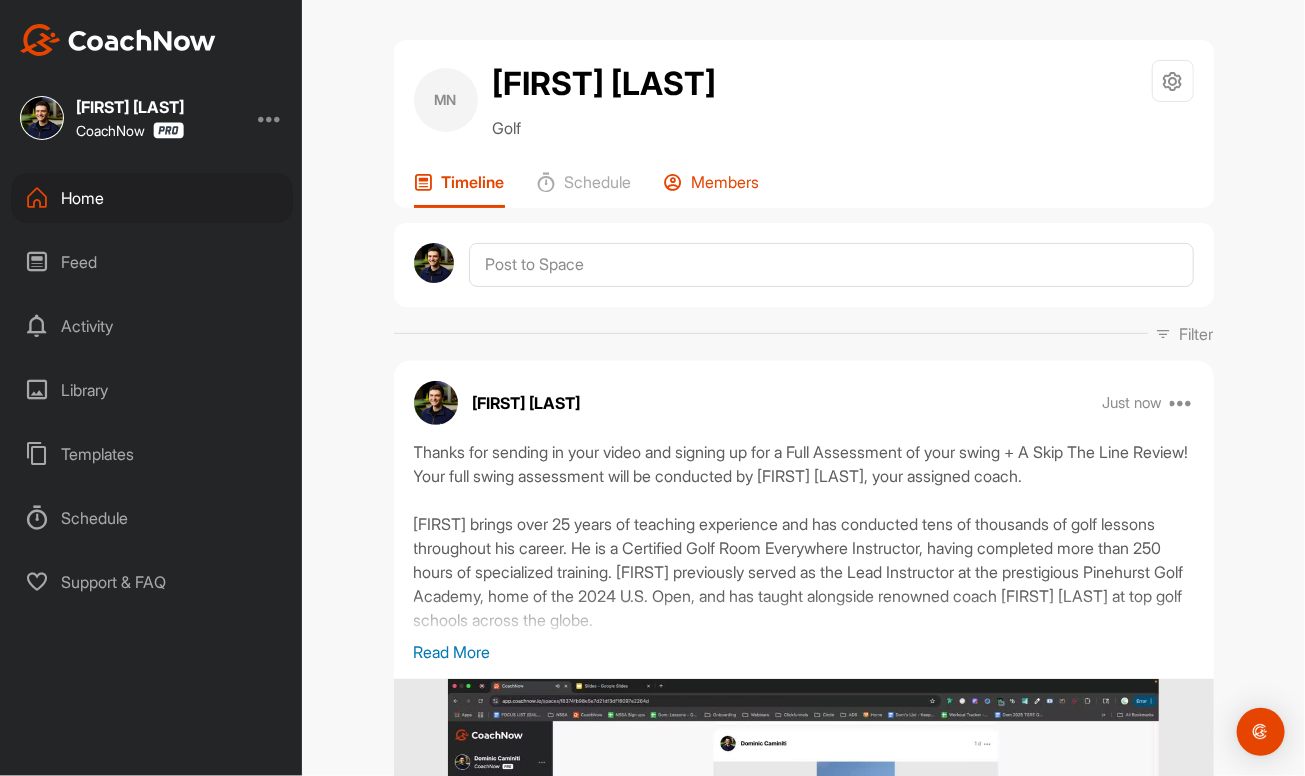 click on "Members" at bounding box center (726, 182) 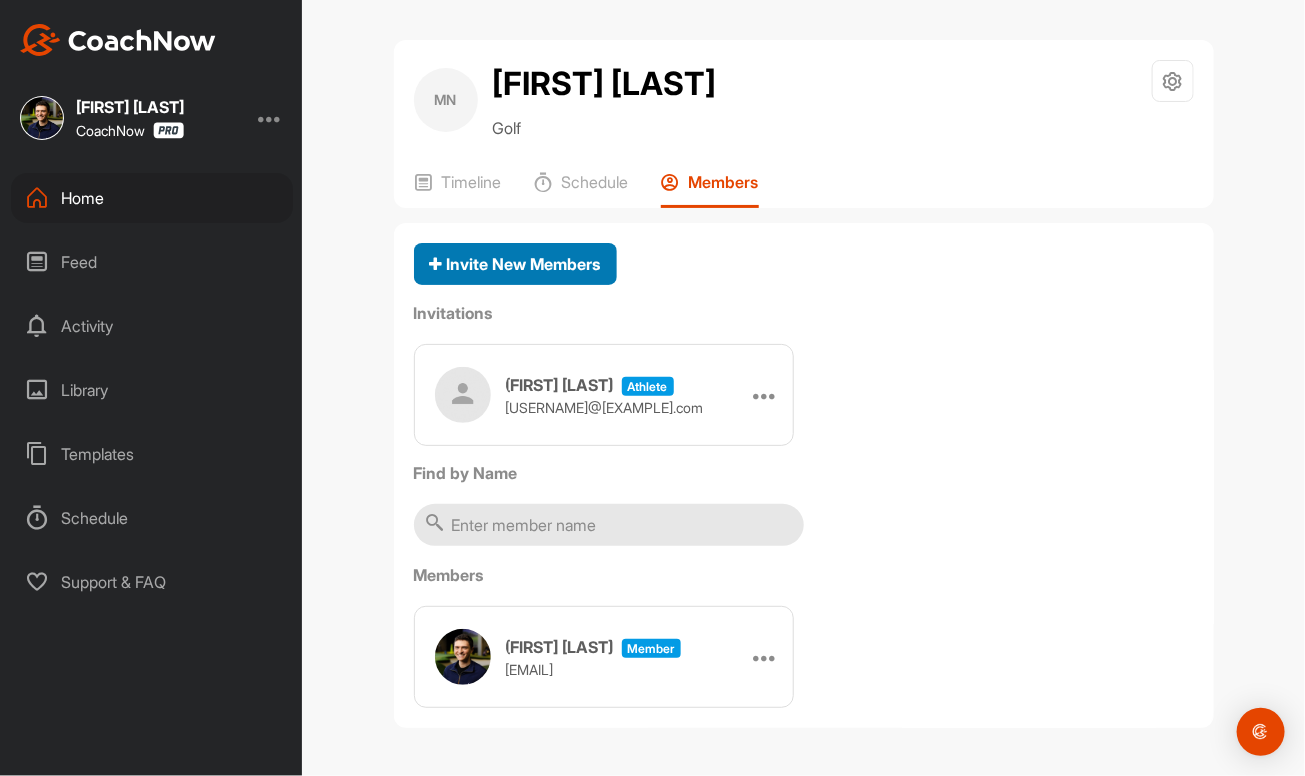 click on "Invite New Members" at bounding box center (515, 264) 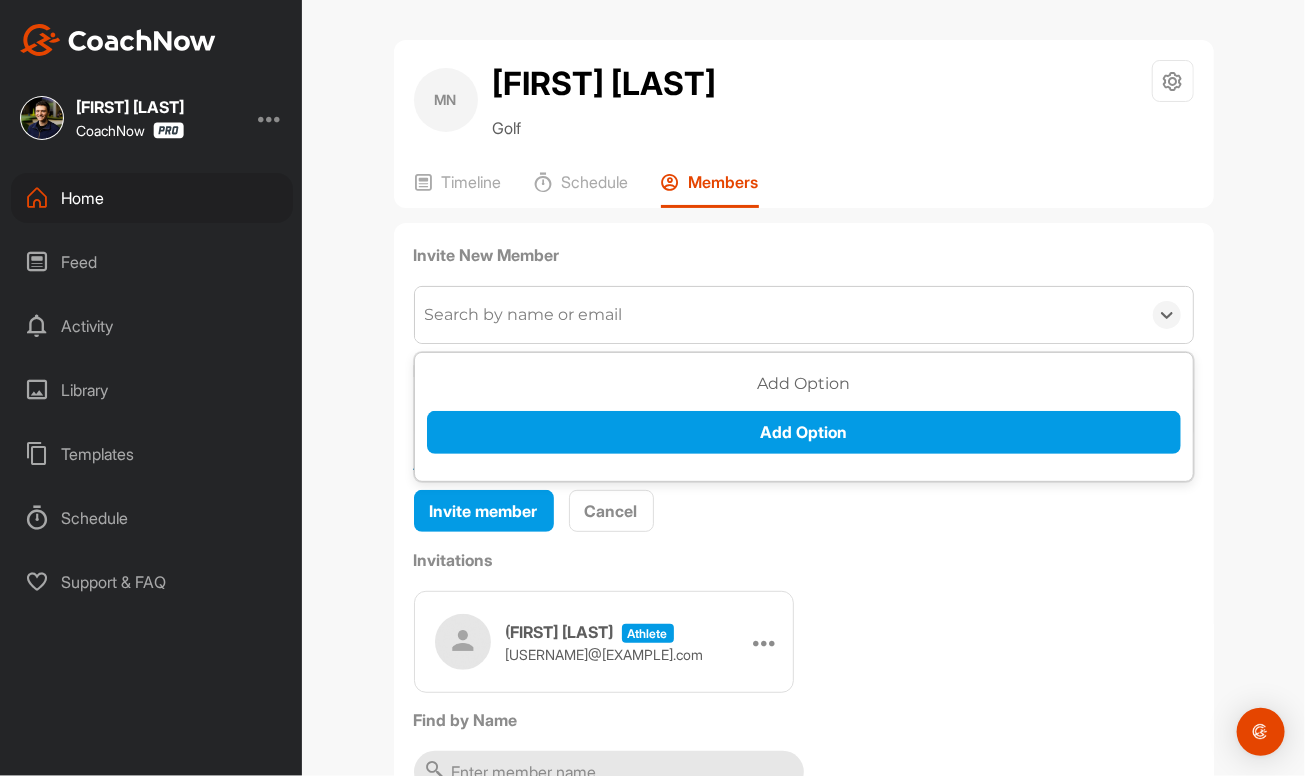 click on "Search by name or email" at bounding box center (778, 315) 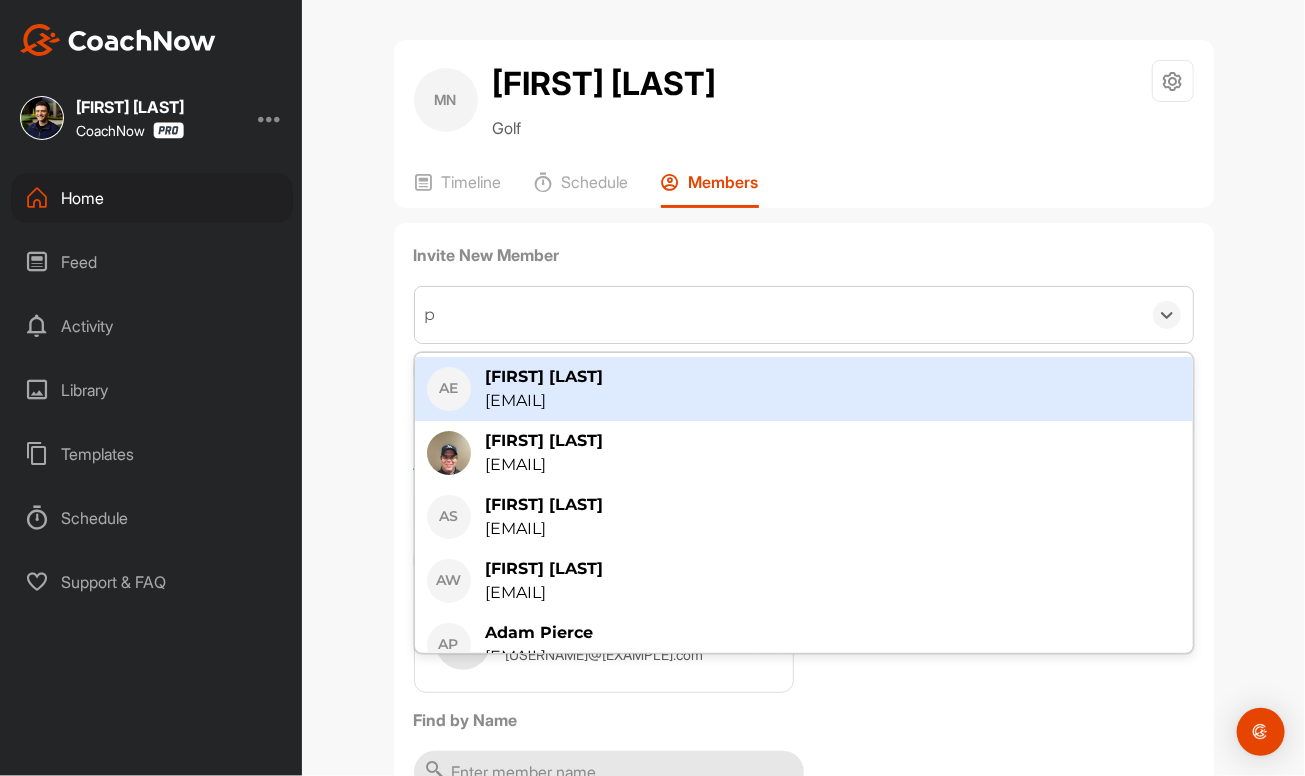 type on "pr" 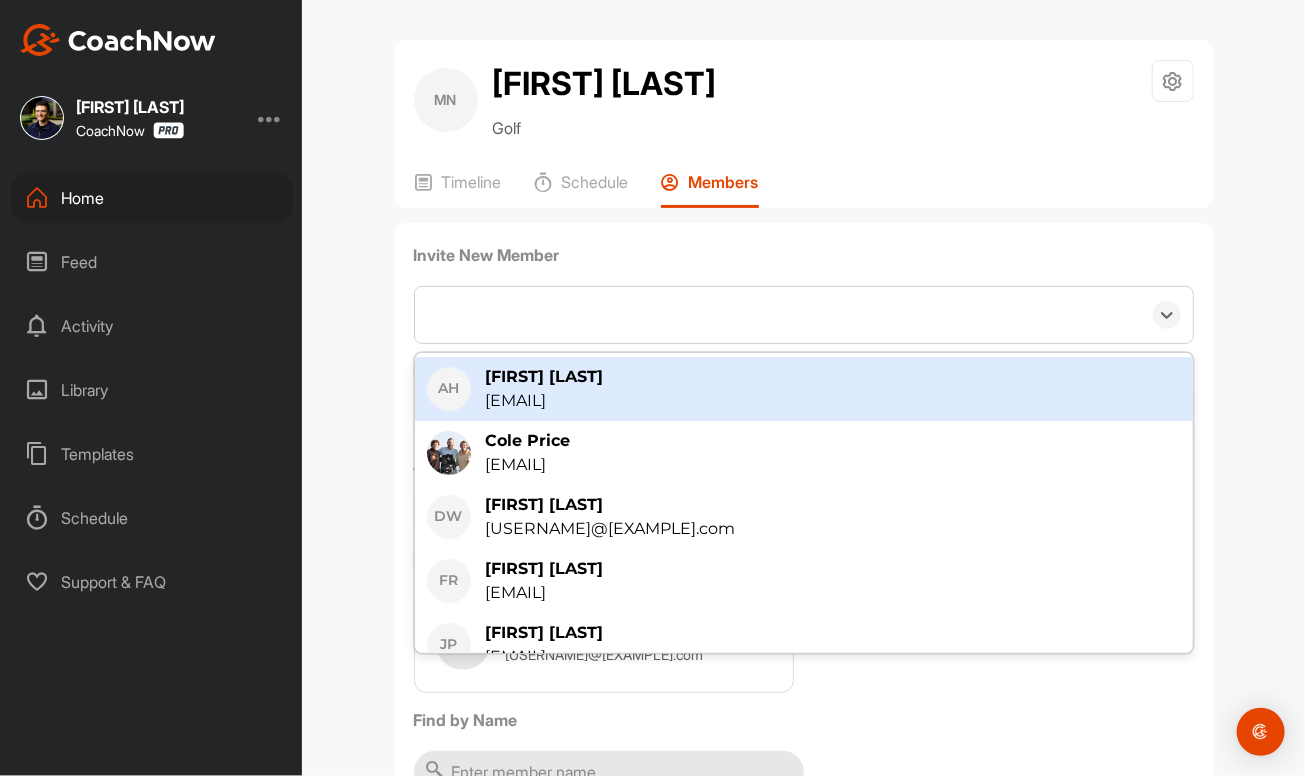 click on "pr" at bounding box center [778, 315] 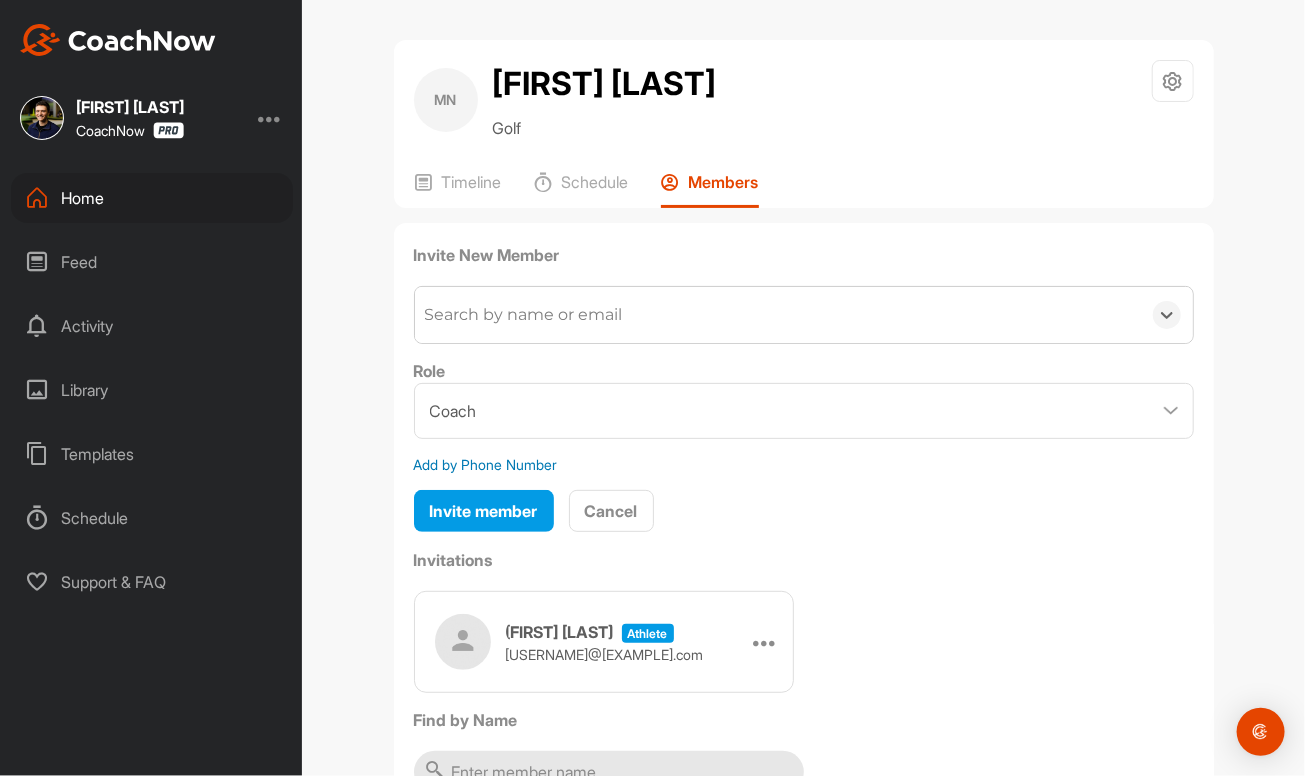 click on "Search by name or email" at bounding box center (778, 315) 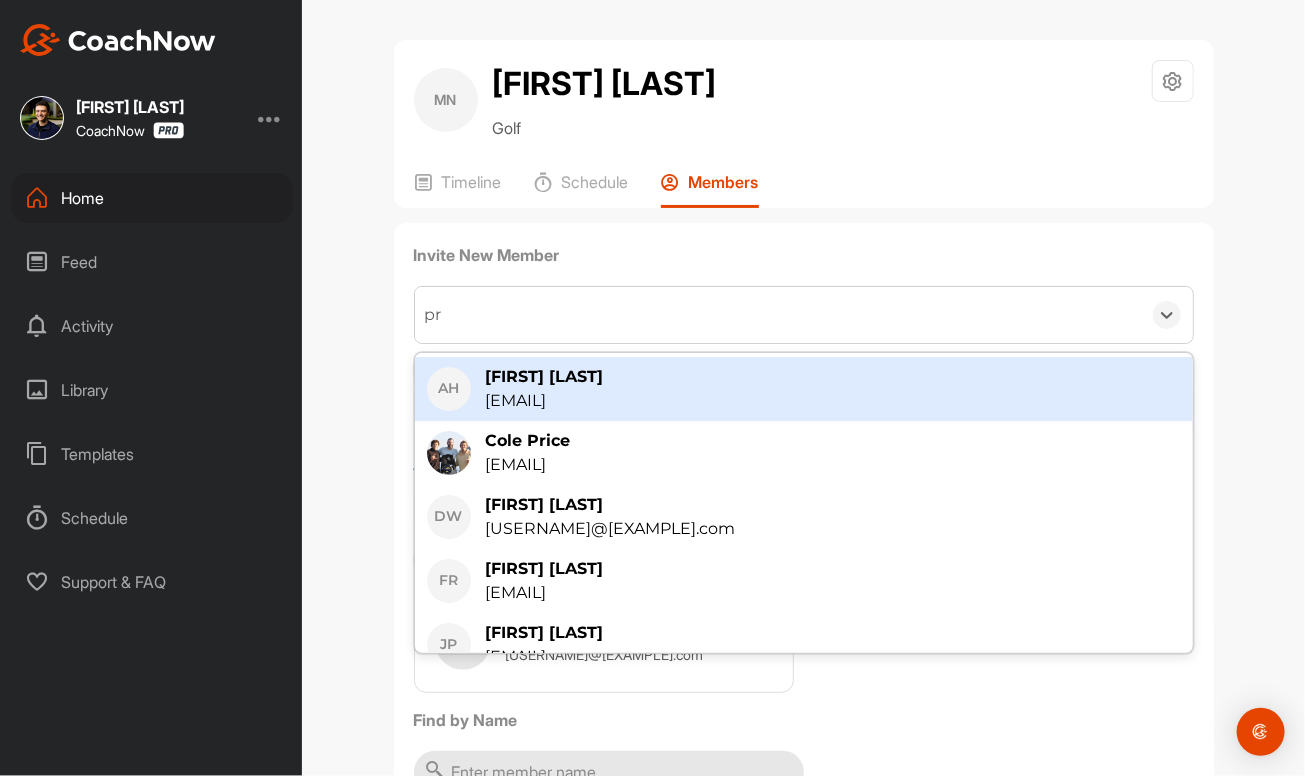 type on "p" 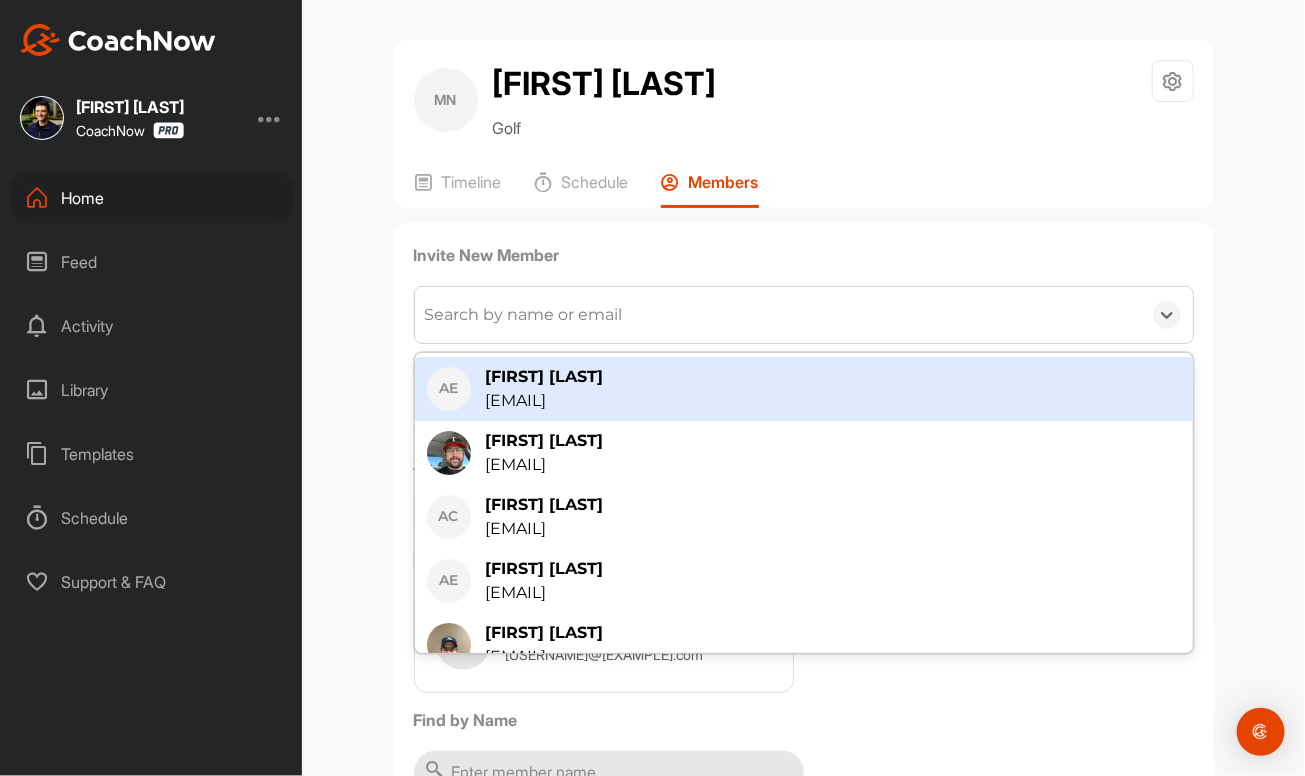 type on "b" 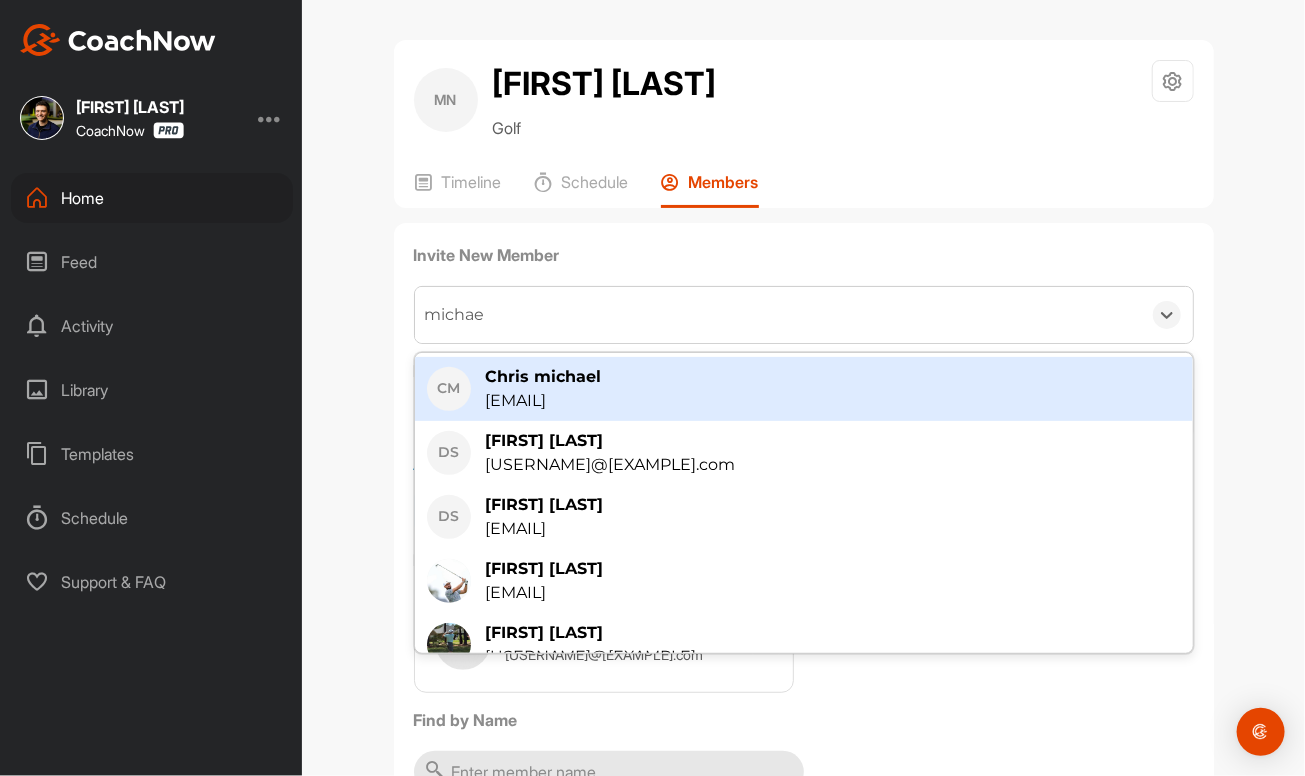 type on "[FIRST]" 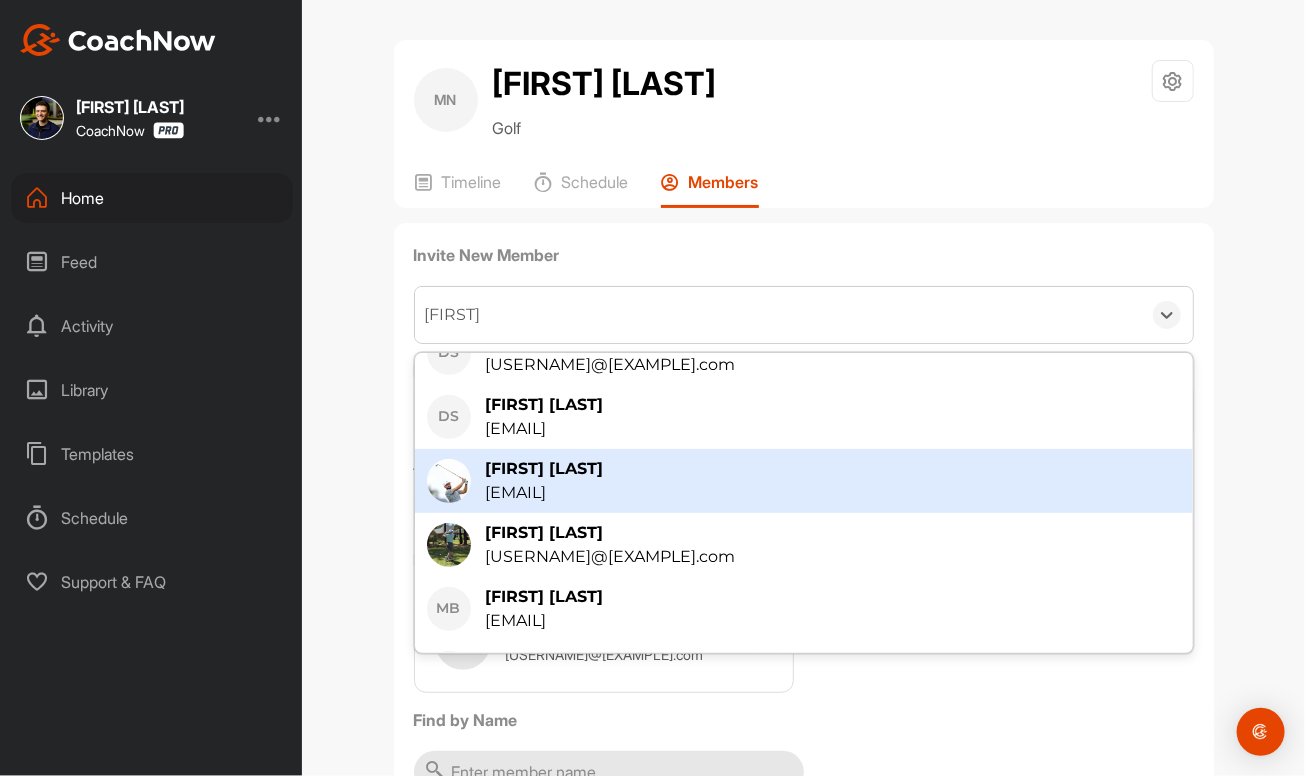 scroll, scrollTop: 272, scrollLeft: 0, axis: vertical 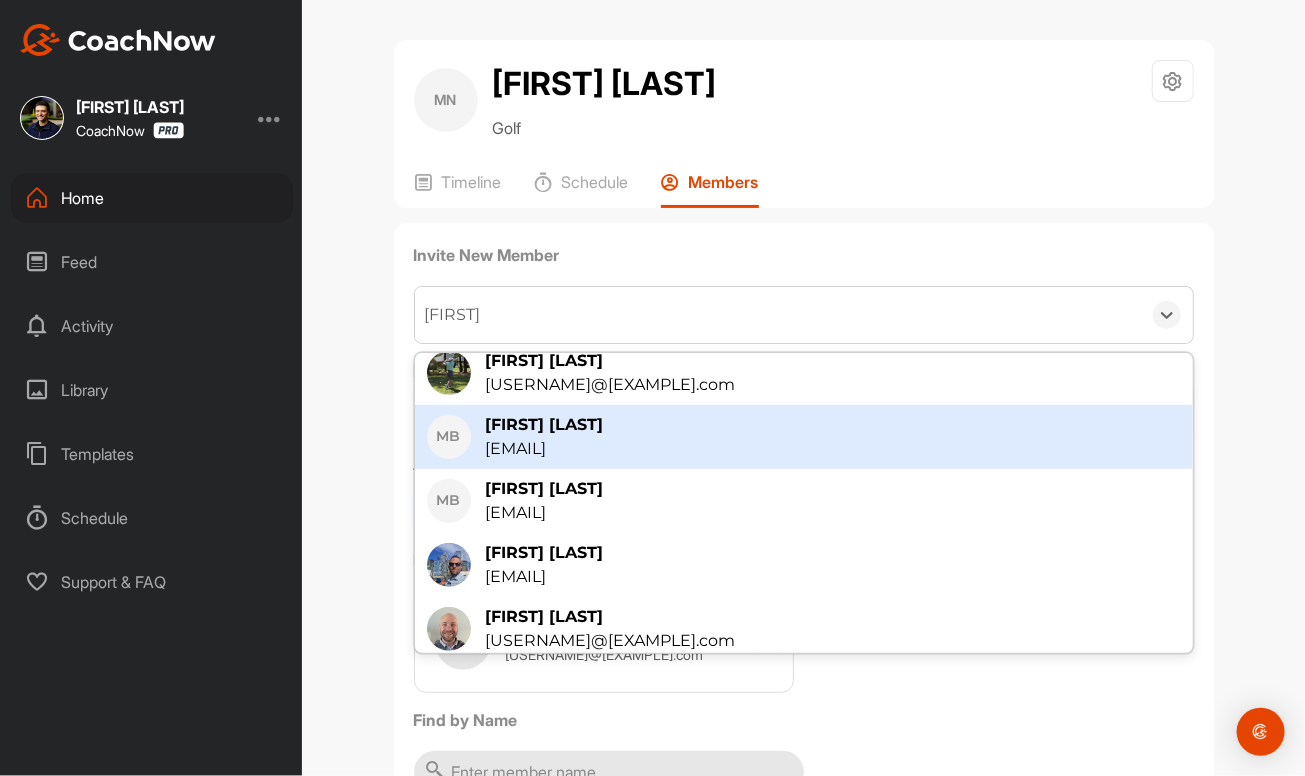 click on "[EMAIL]" at bounding box center (545, 449) 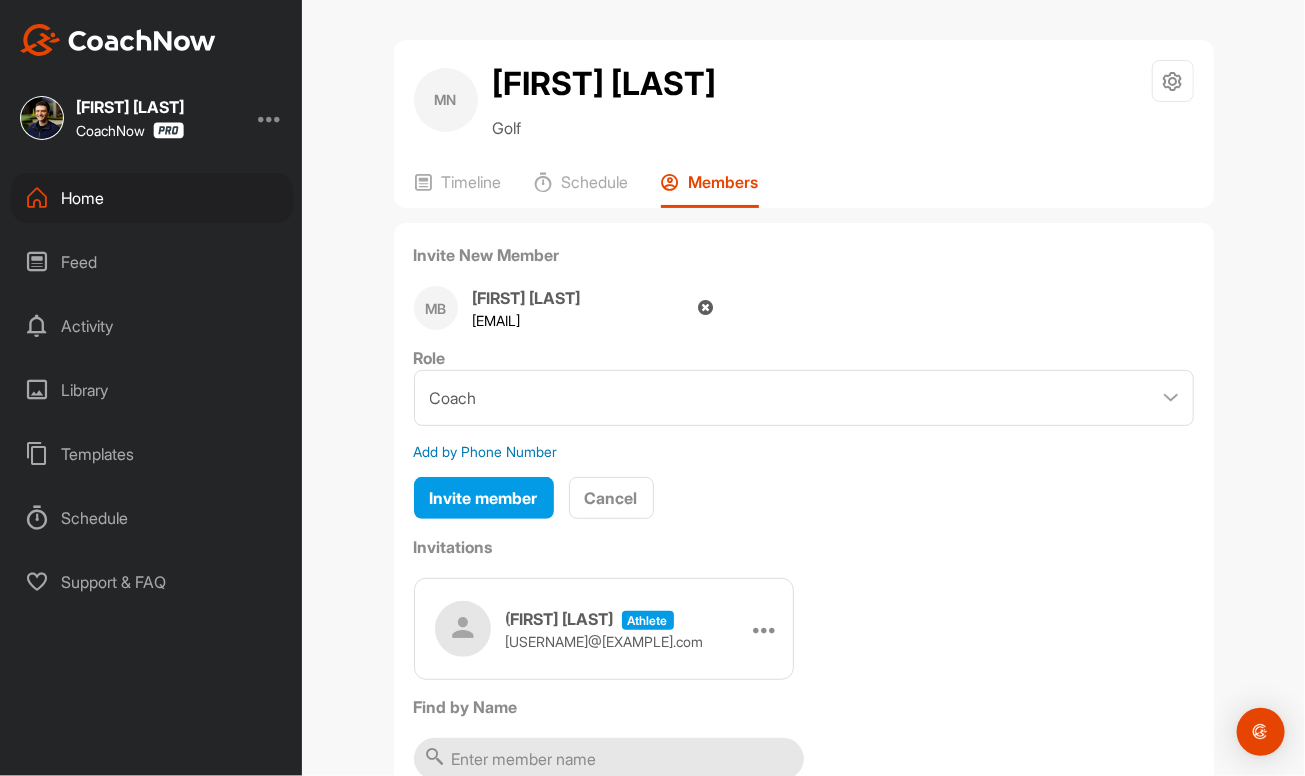 scroll, scrollTop: 230, scrollLeft: 0, axis: vertical 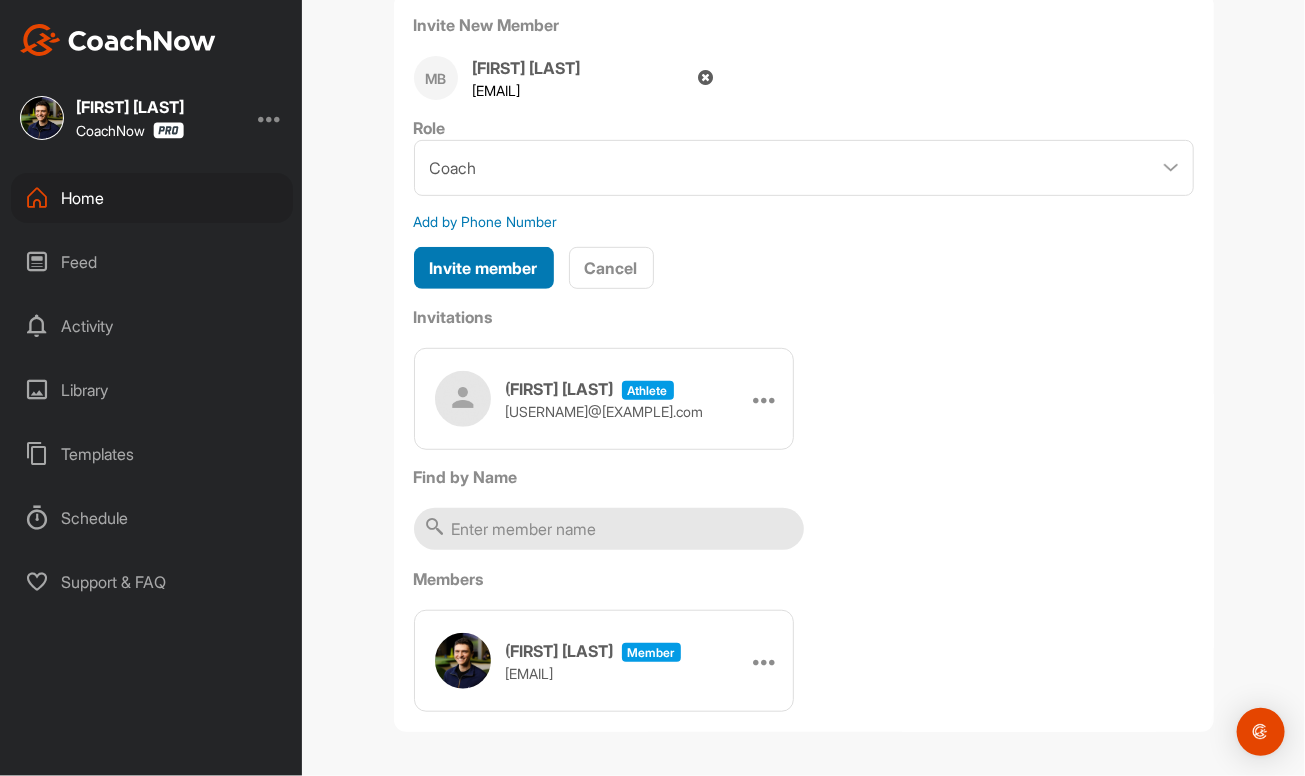 click on "Invite member" at bounding box center [484, 268] 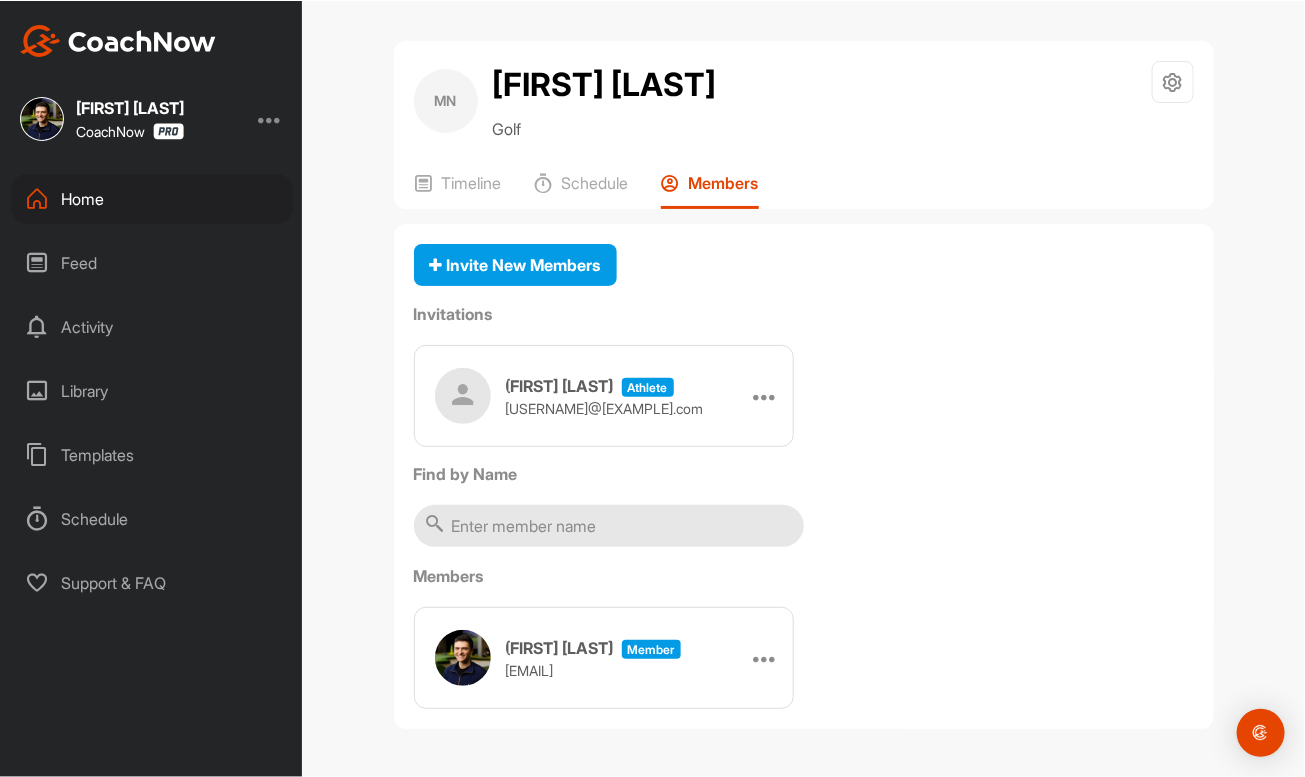 scroll, scrollTop: 0, scrollLeft: 0, axis: both 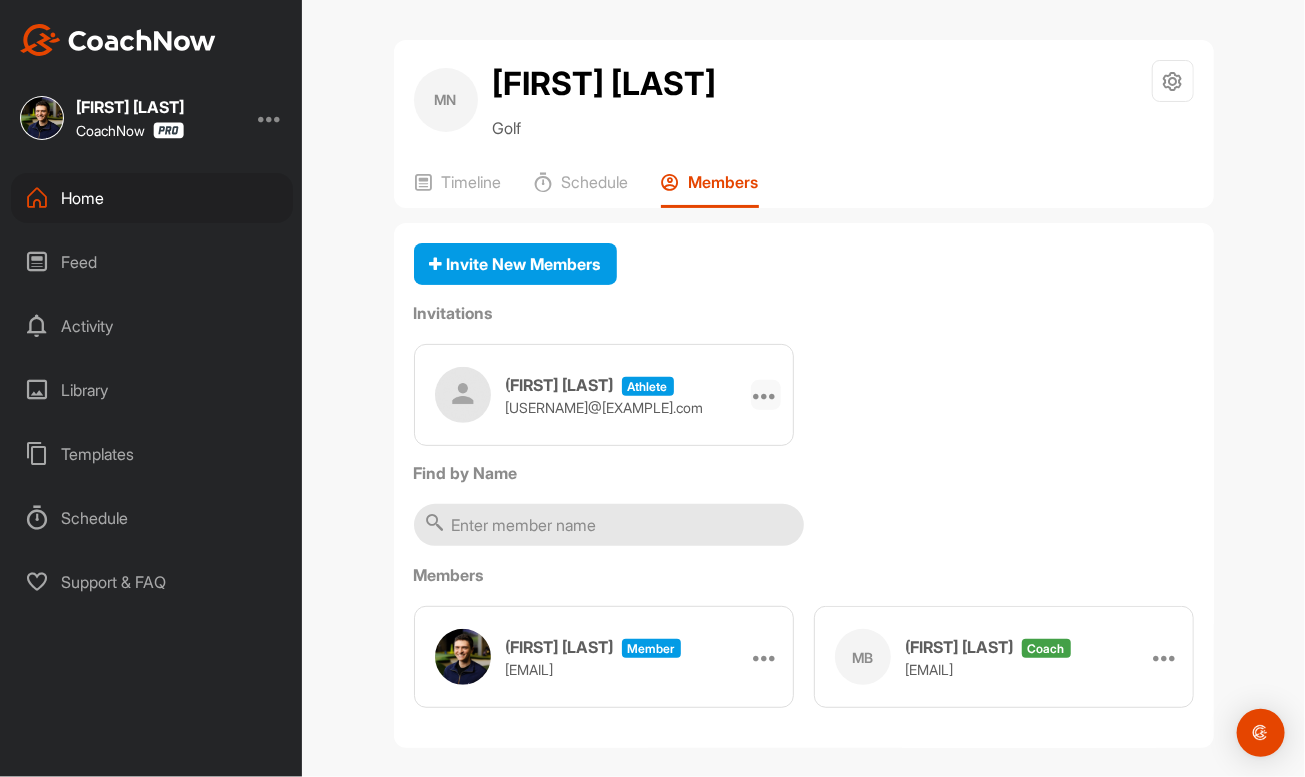 click at bounding box center (766, 395) 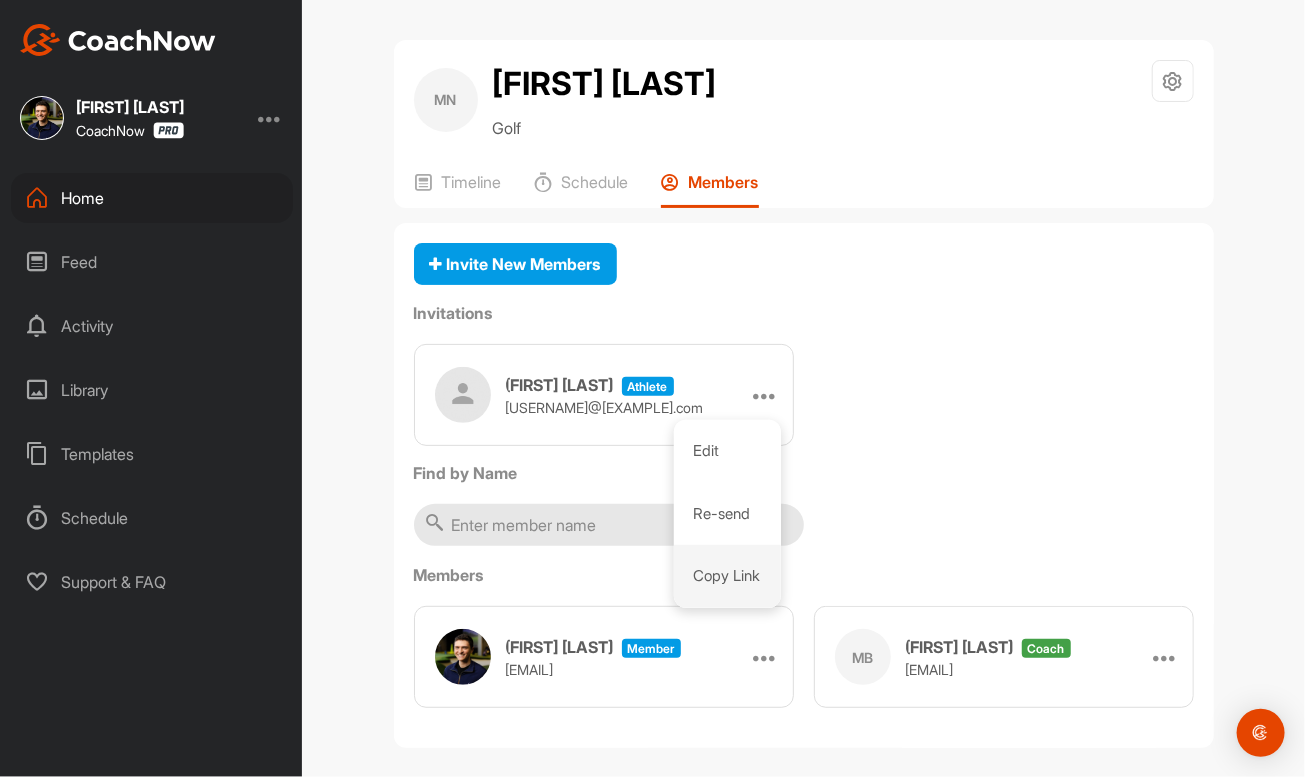 click on "Copy Link" at bounding box center [727, 576] 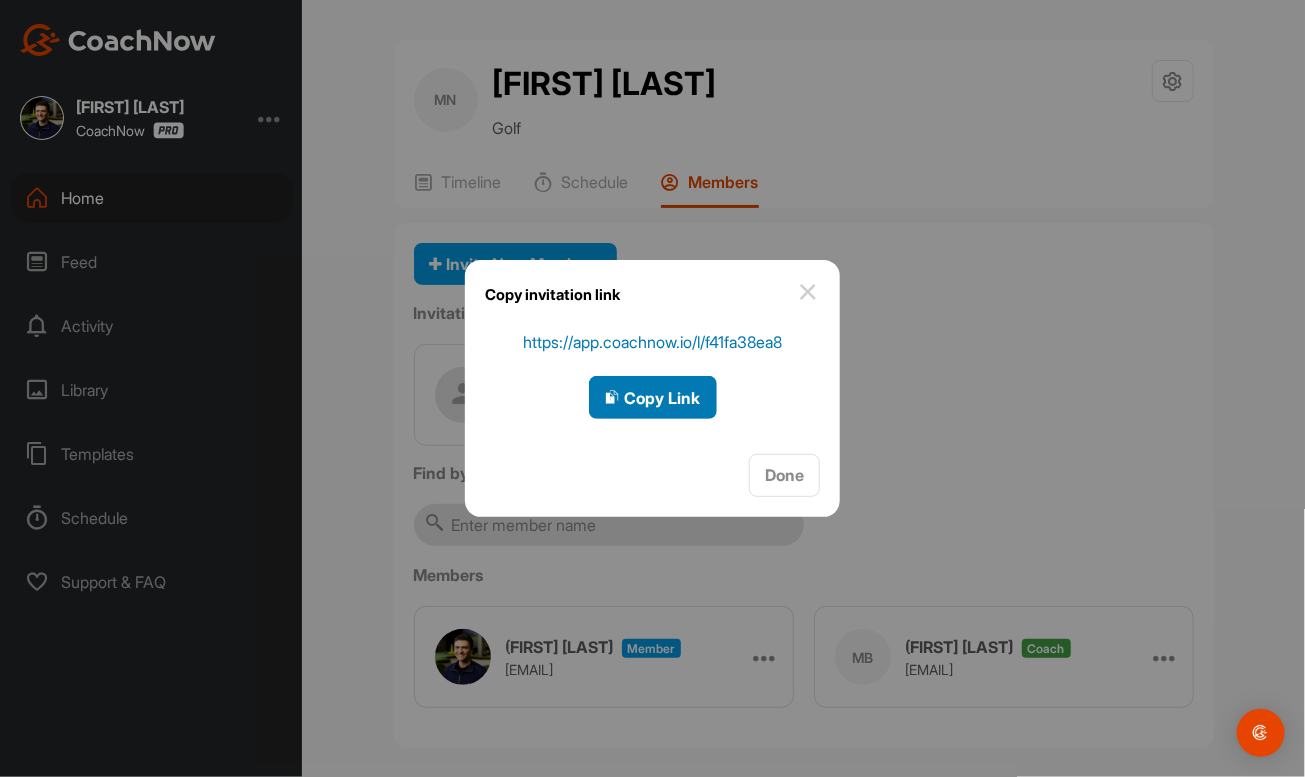 click on "Copy Link" at bounding box center (653, 398) 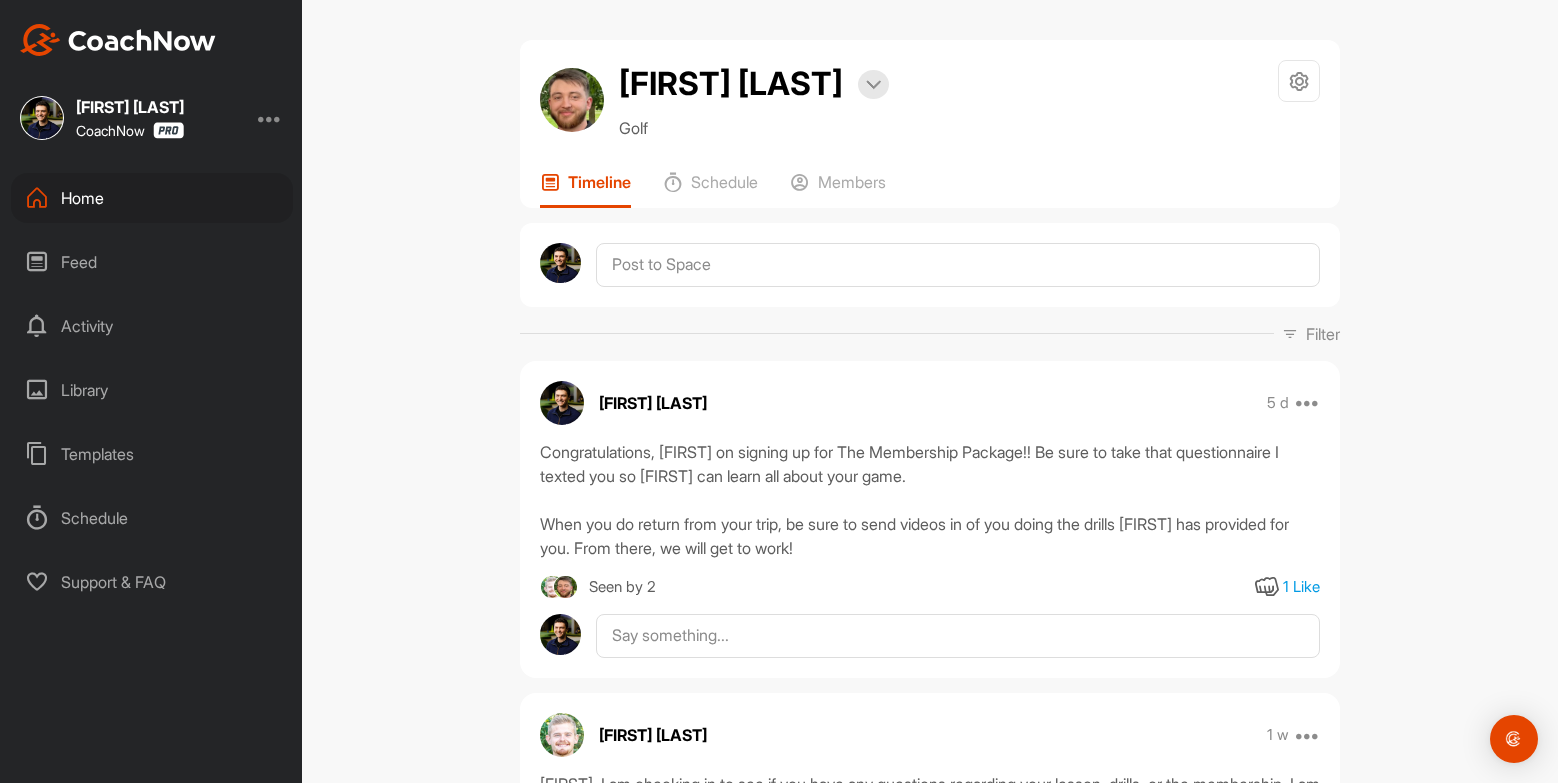 scroll, scrollTop: 0, scrollLeft: 0, axis: both 